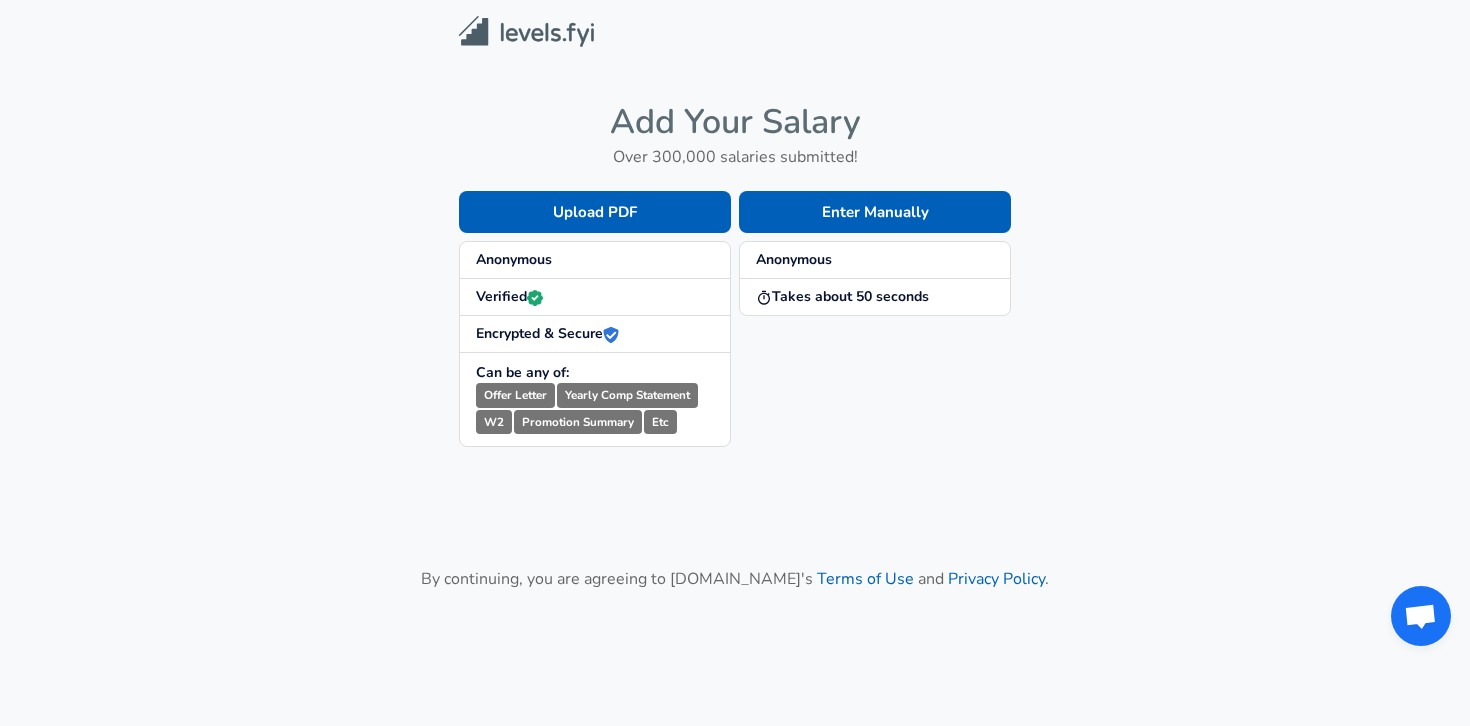 scroll, scrollTop: 0, scrollLeft: 0, axis: both 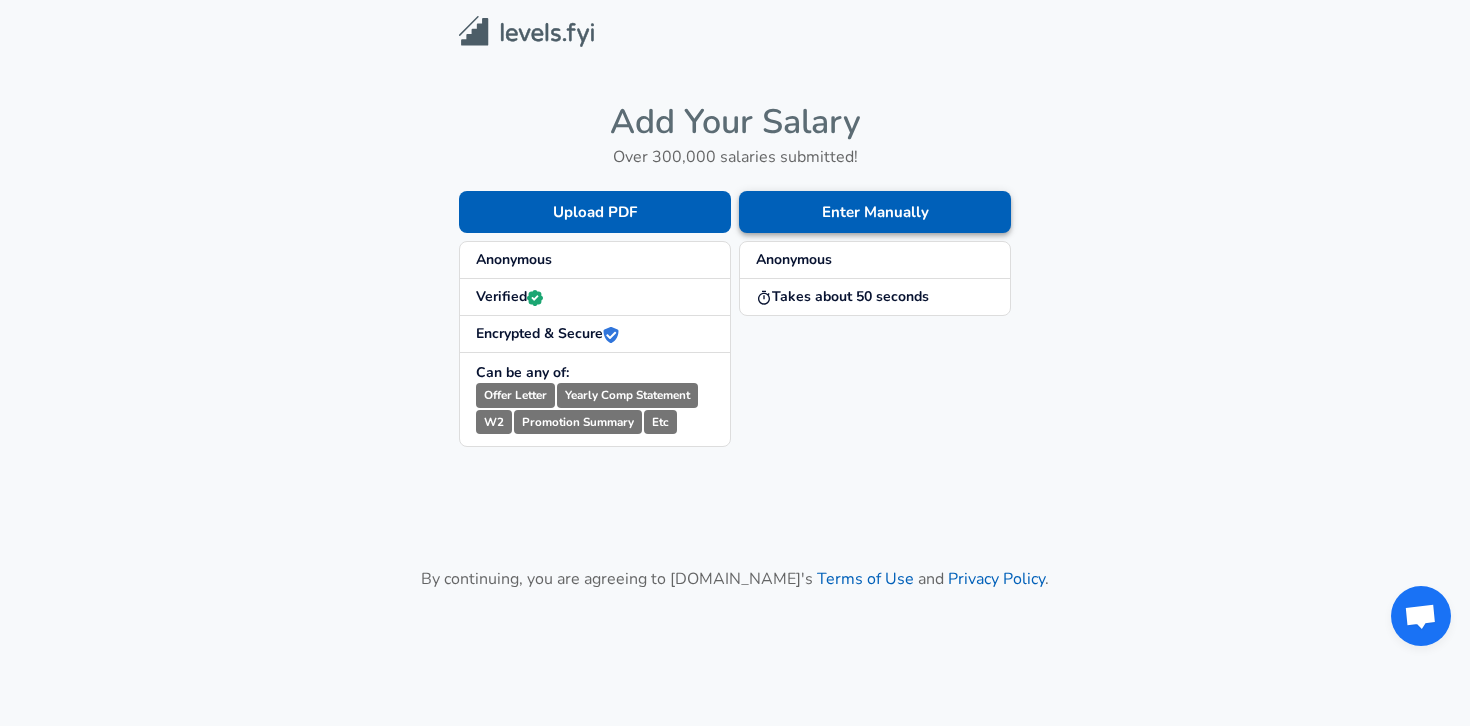 click on "Enter Manually" at bounding box center (875, 212) 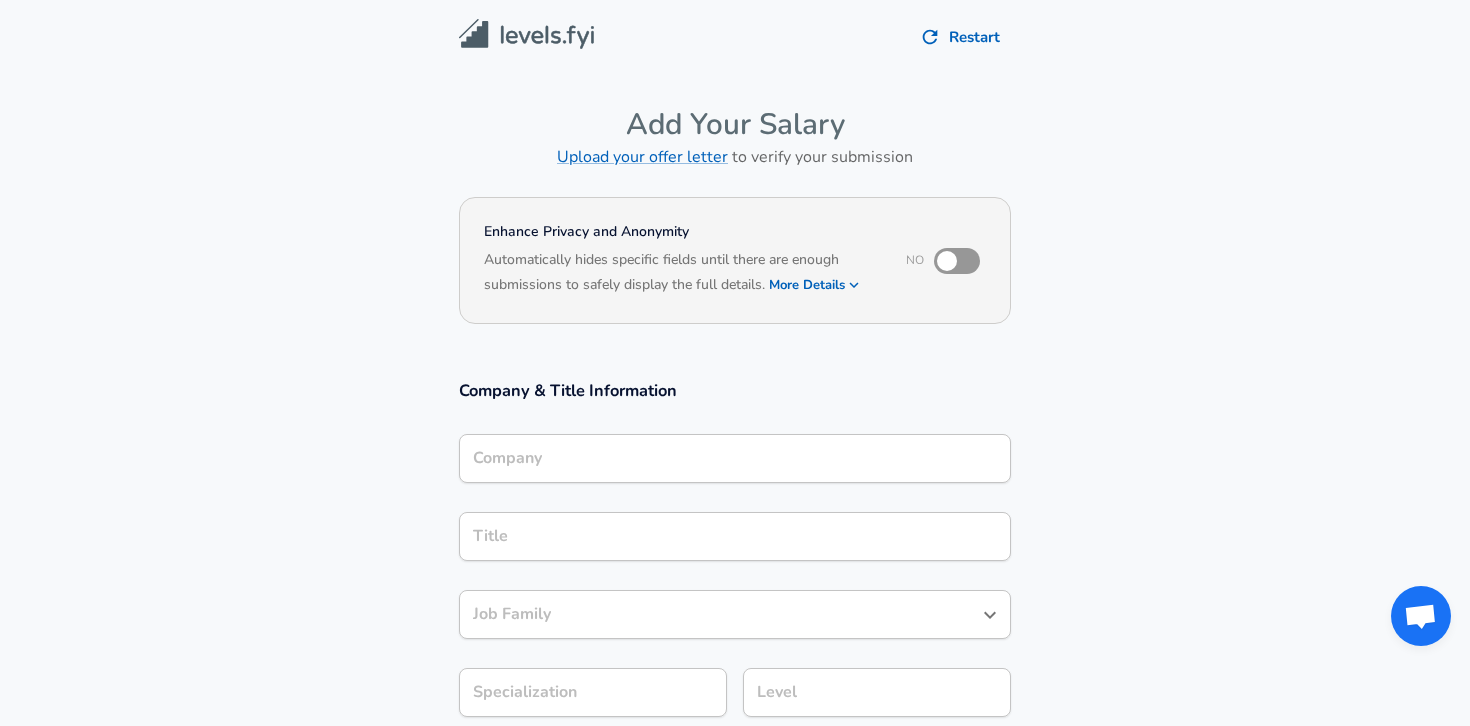 scroll, scrollTop: 20, scrollLeft: 0, axis: vertical 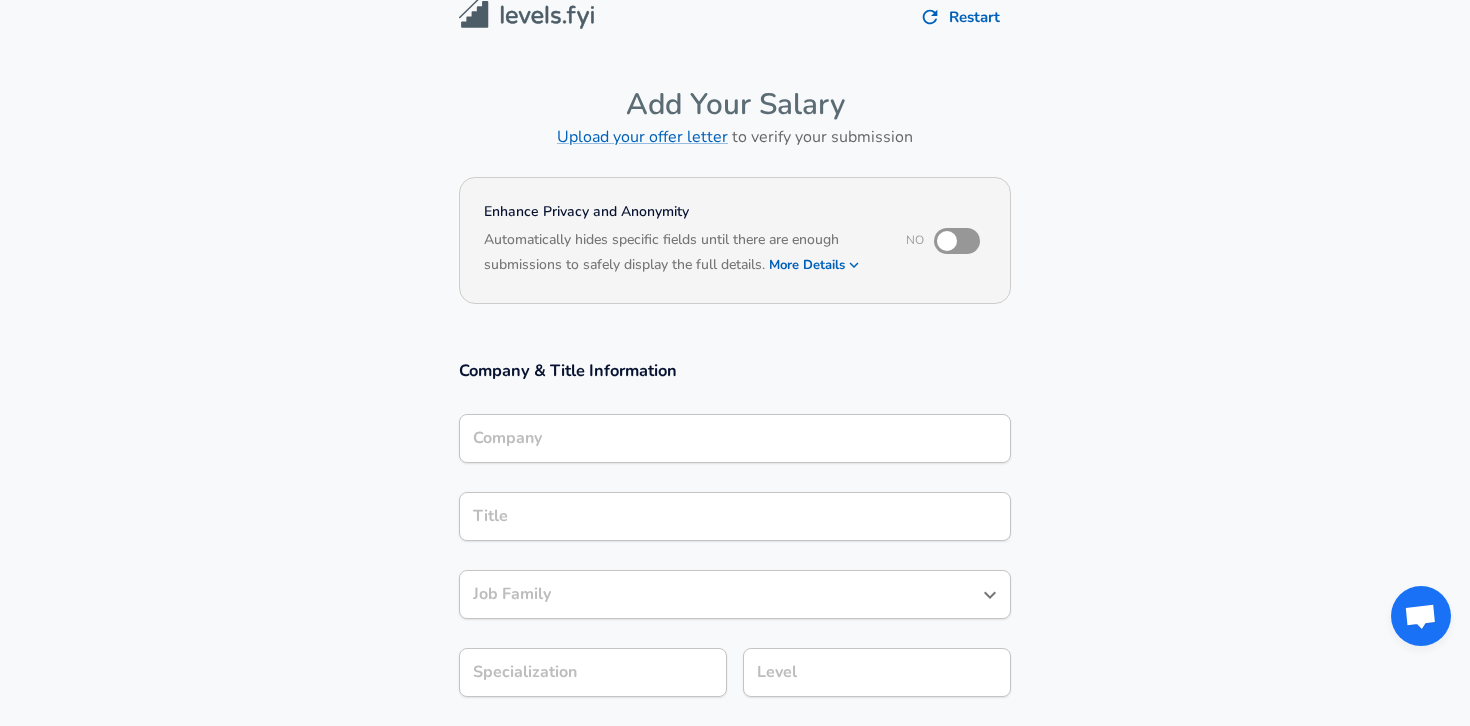 click on "Company" at bounding box center [735, 438] 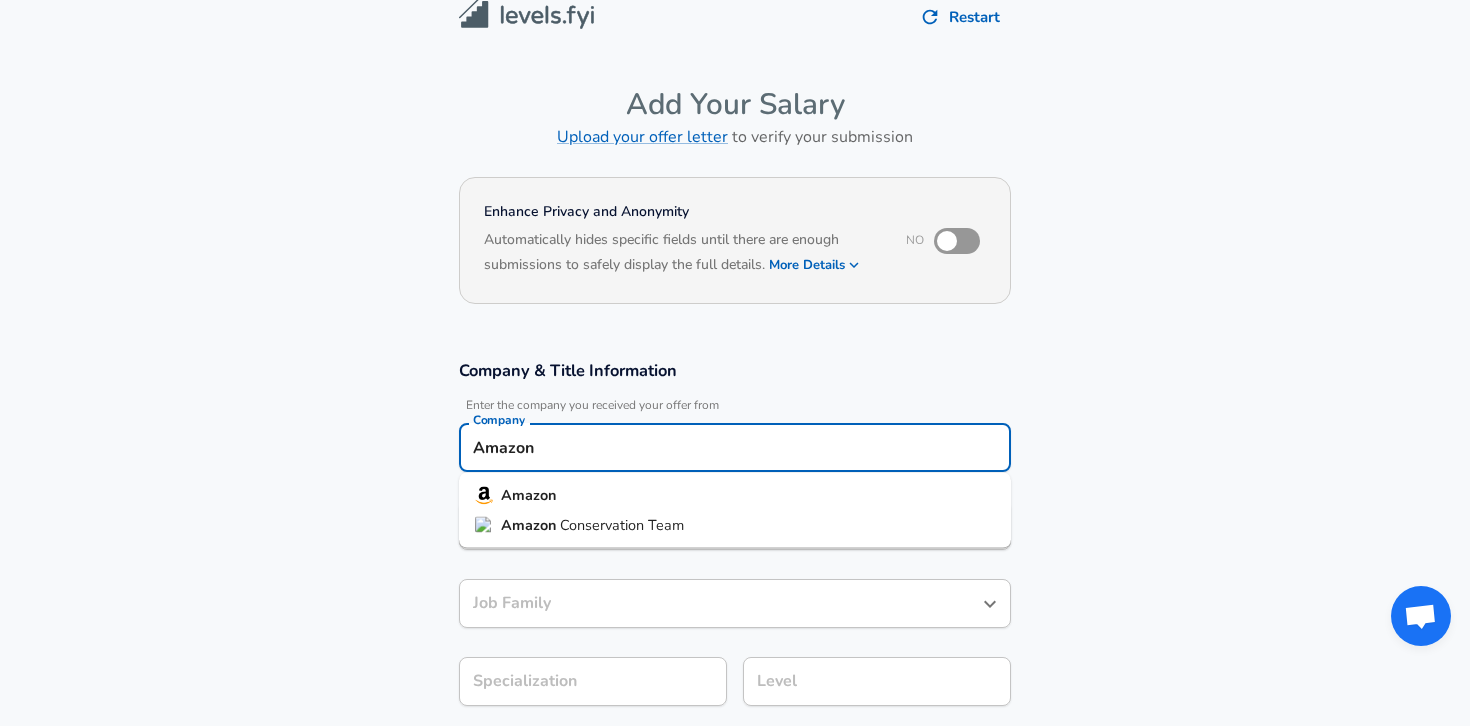 type on "Amazon" 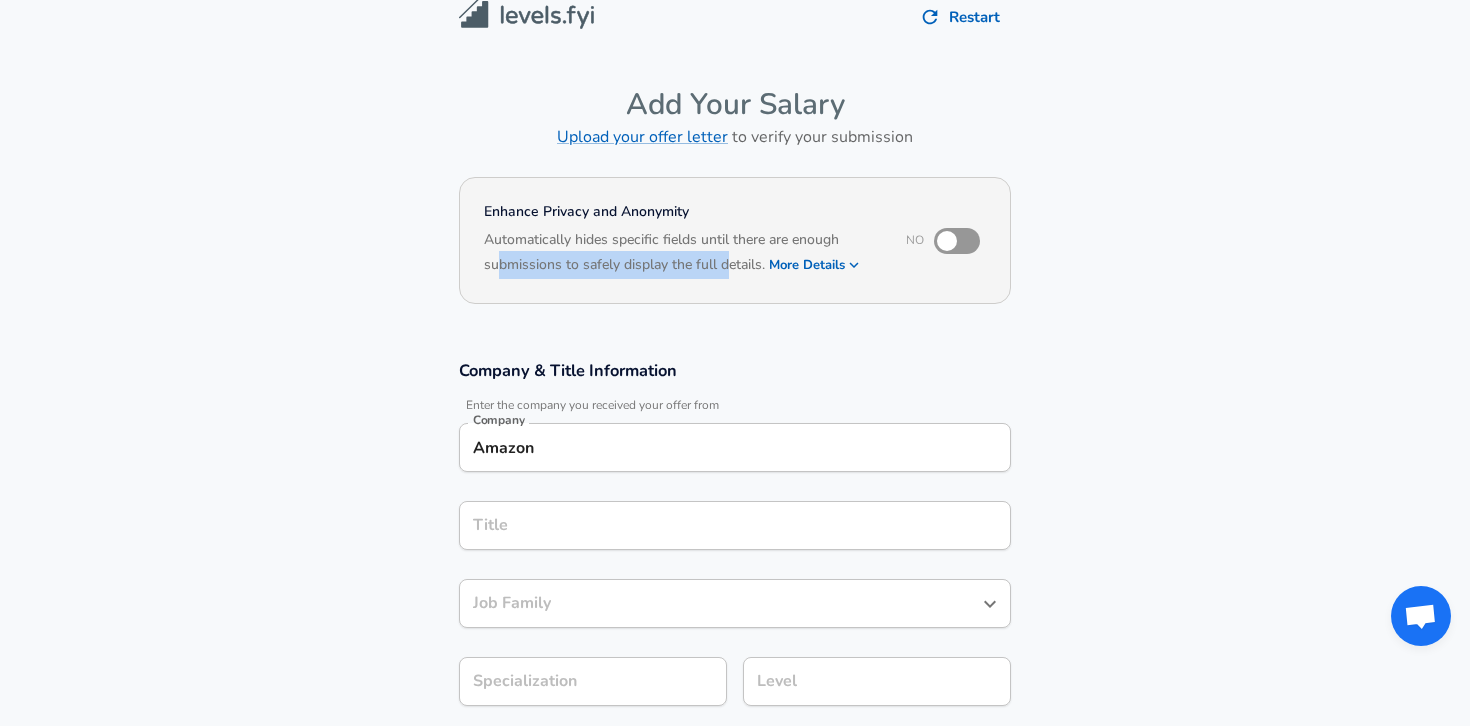 drag, startPoint x: 495, startPoint y: 259, endPoint x: 746, endPoint y: 274, distance: 251.44781 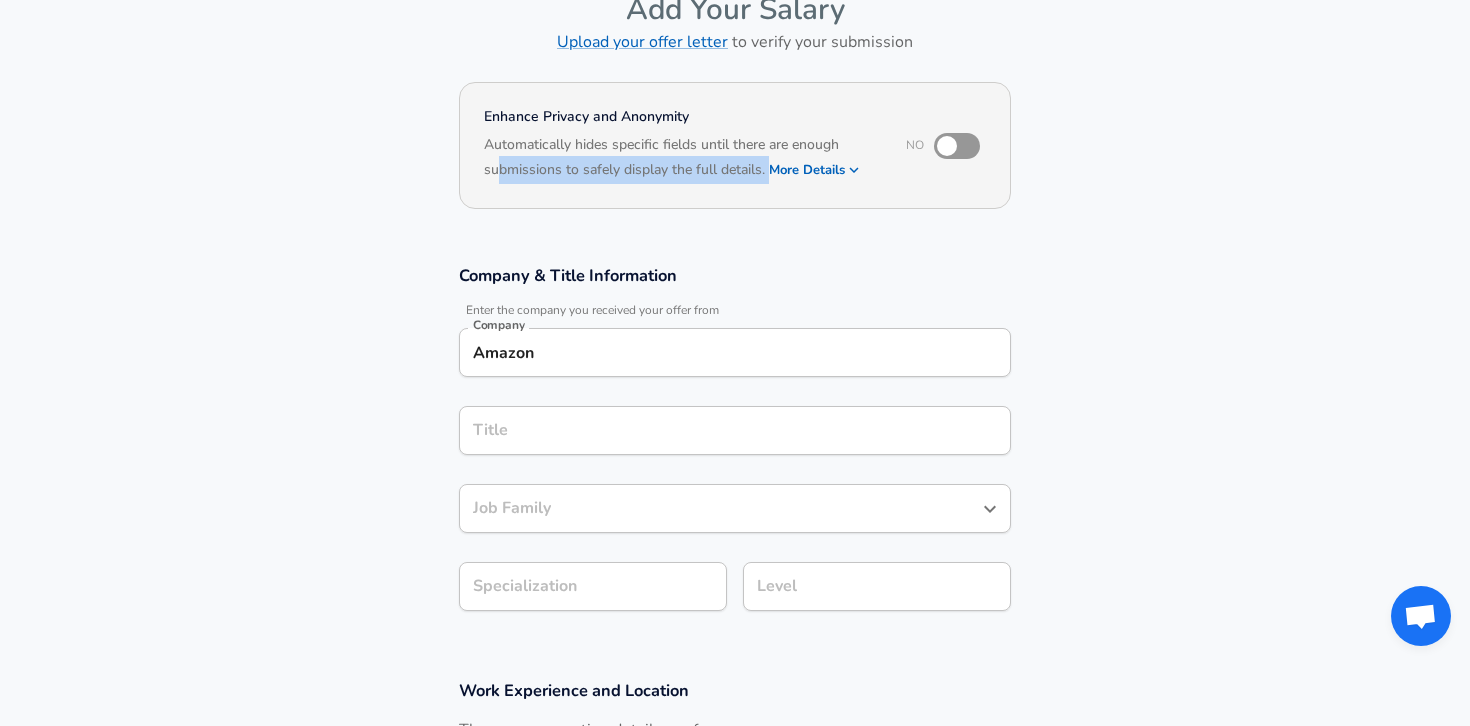 scroll, scrollTop: 116, scrollLeft: 0, axis: vertical 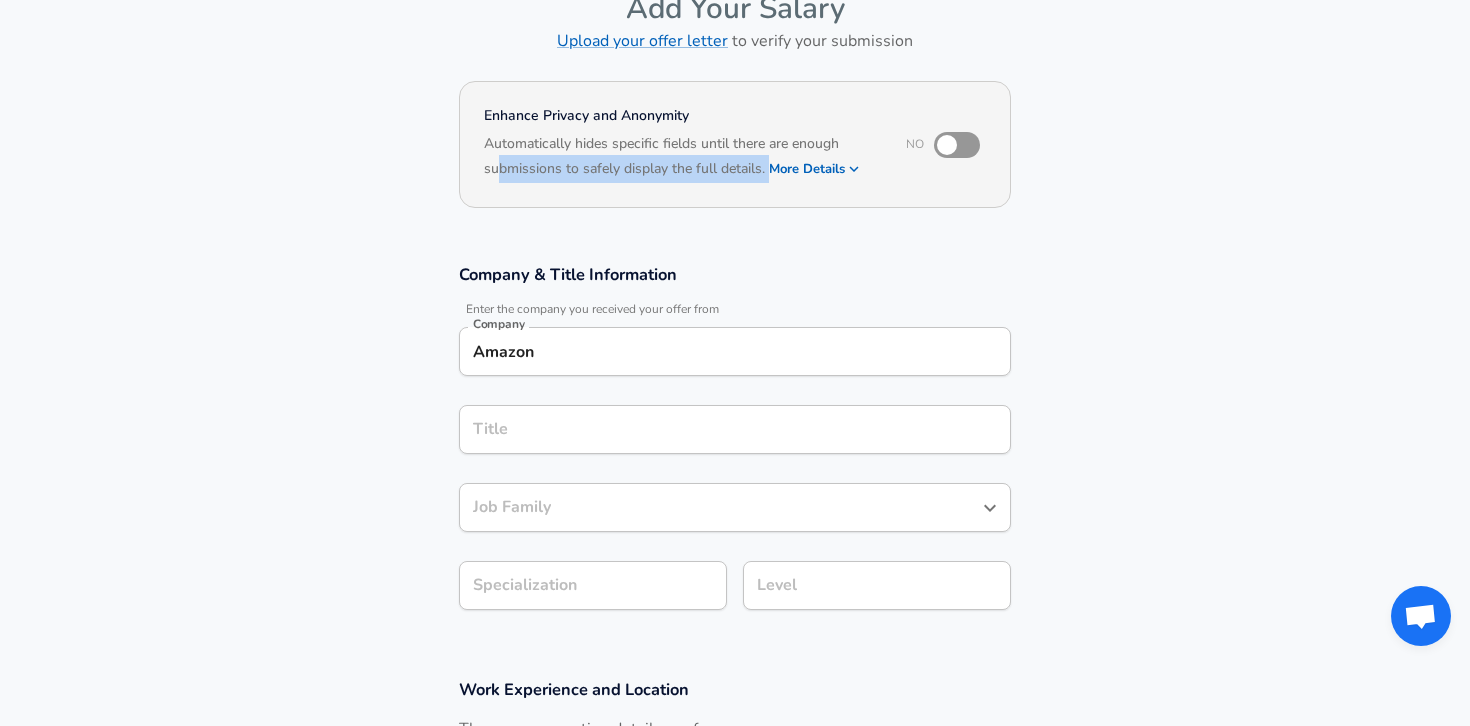 click on "Title" at bounding box center (735, 429) 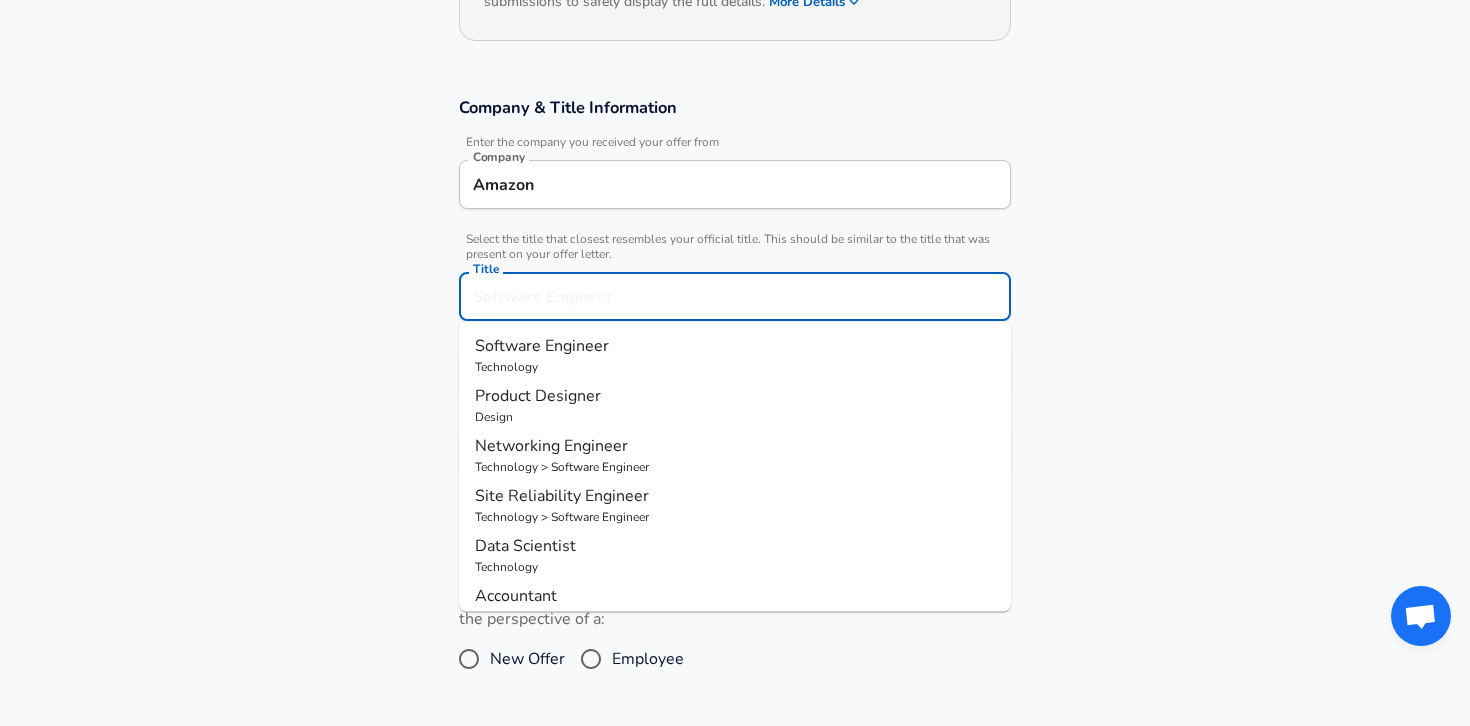 scroll, scrollTop: 284, scrollLeft: 0, axis: vertical 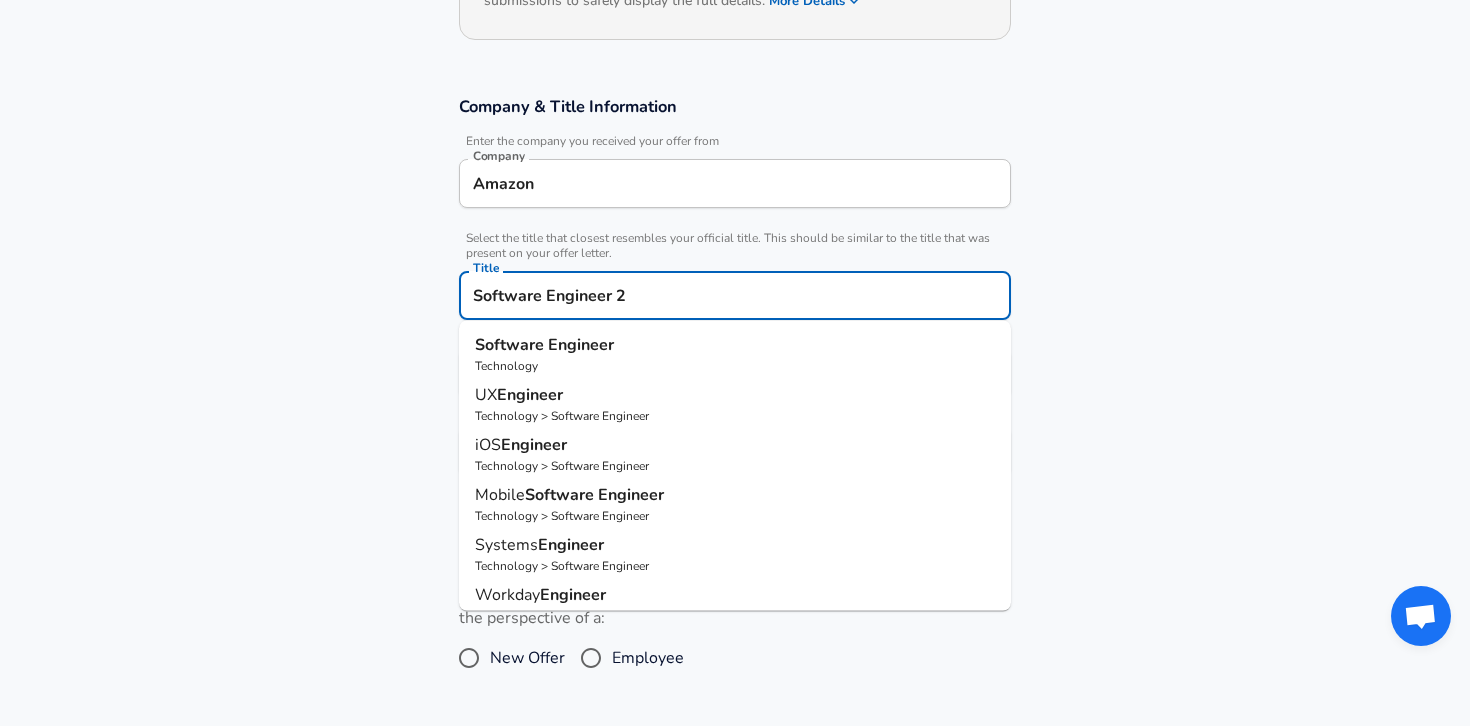 drag, startPoint x: 547, startPoint y: 292, endPoint x: 742, endPoint y: 302, distance: 195.25624 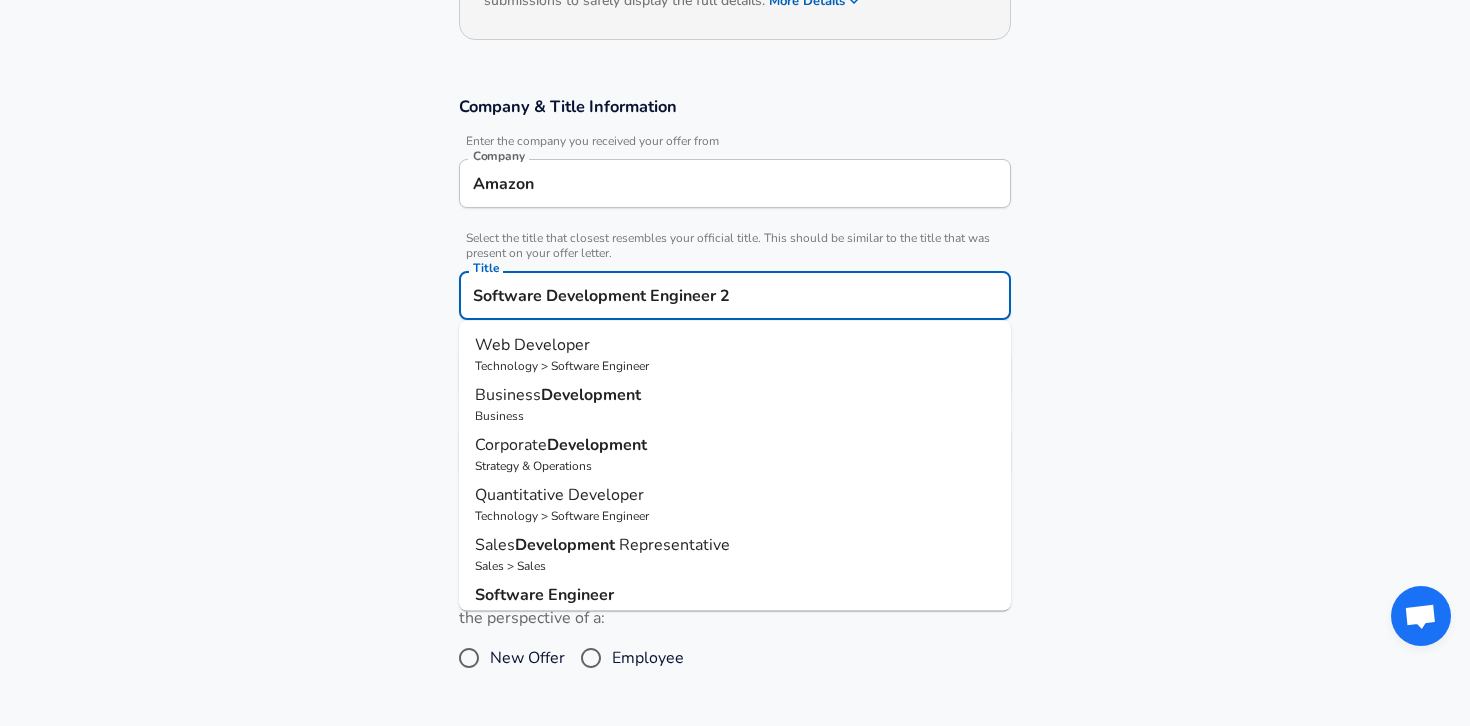 type on "Software Development Engineer 2" 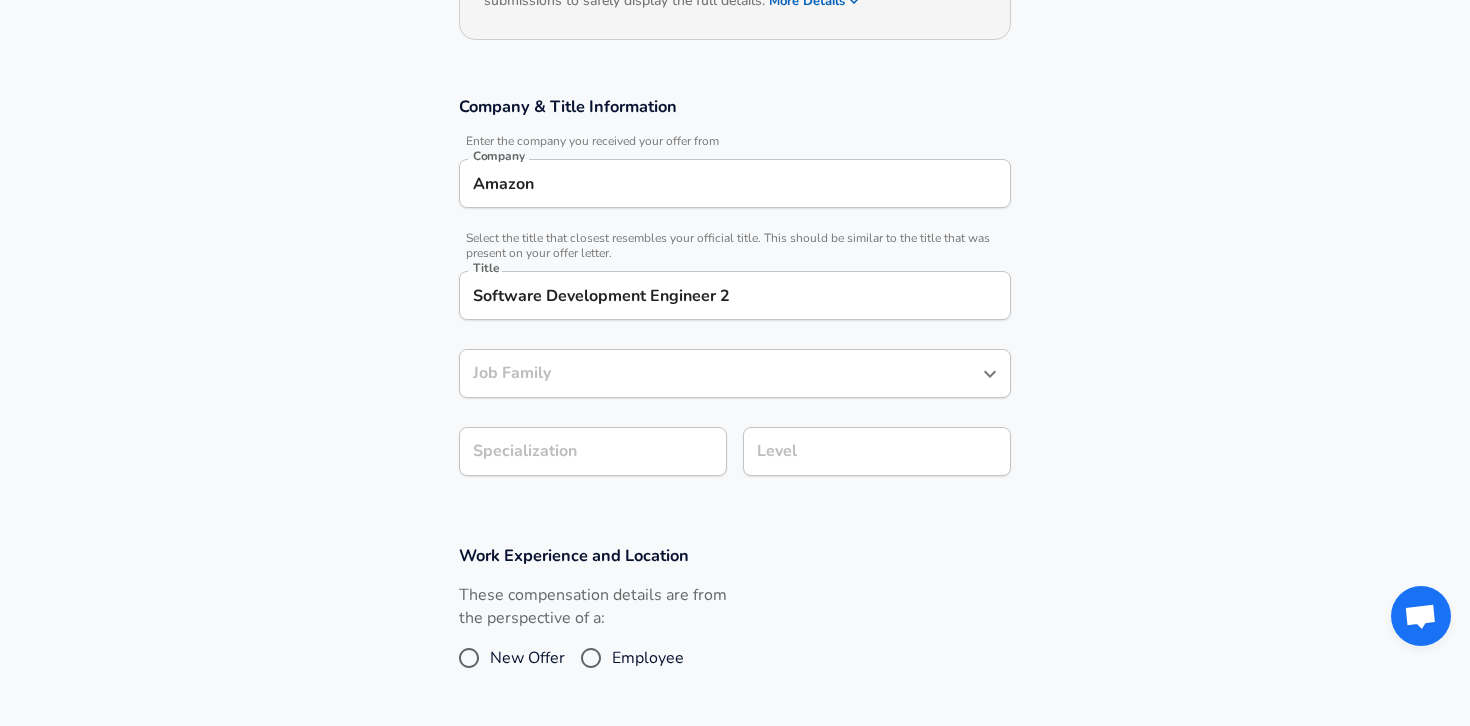 scroll, scrollTop: 0, scrollLeft: 0, axis: both 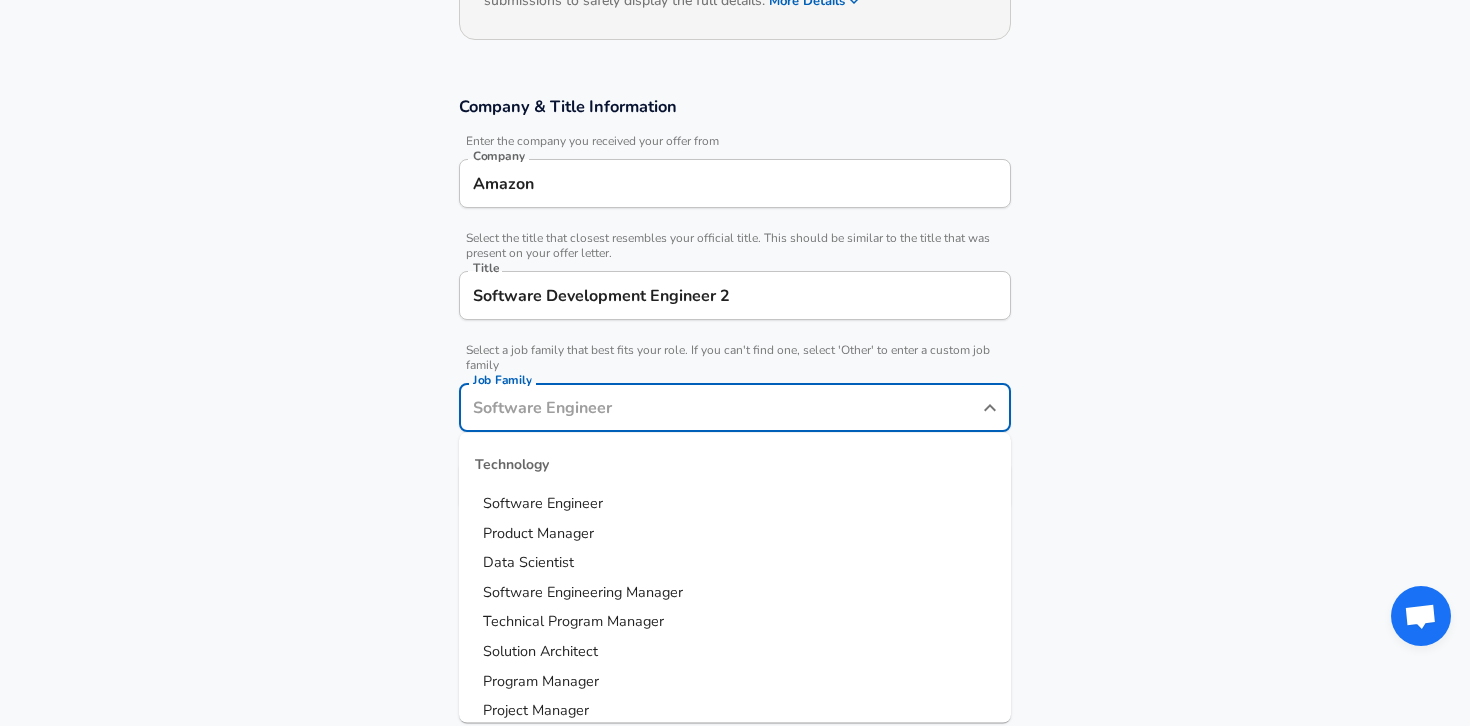 click on "Job Family" at bounding box center (720, 407) 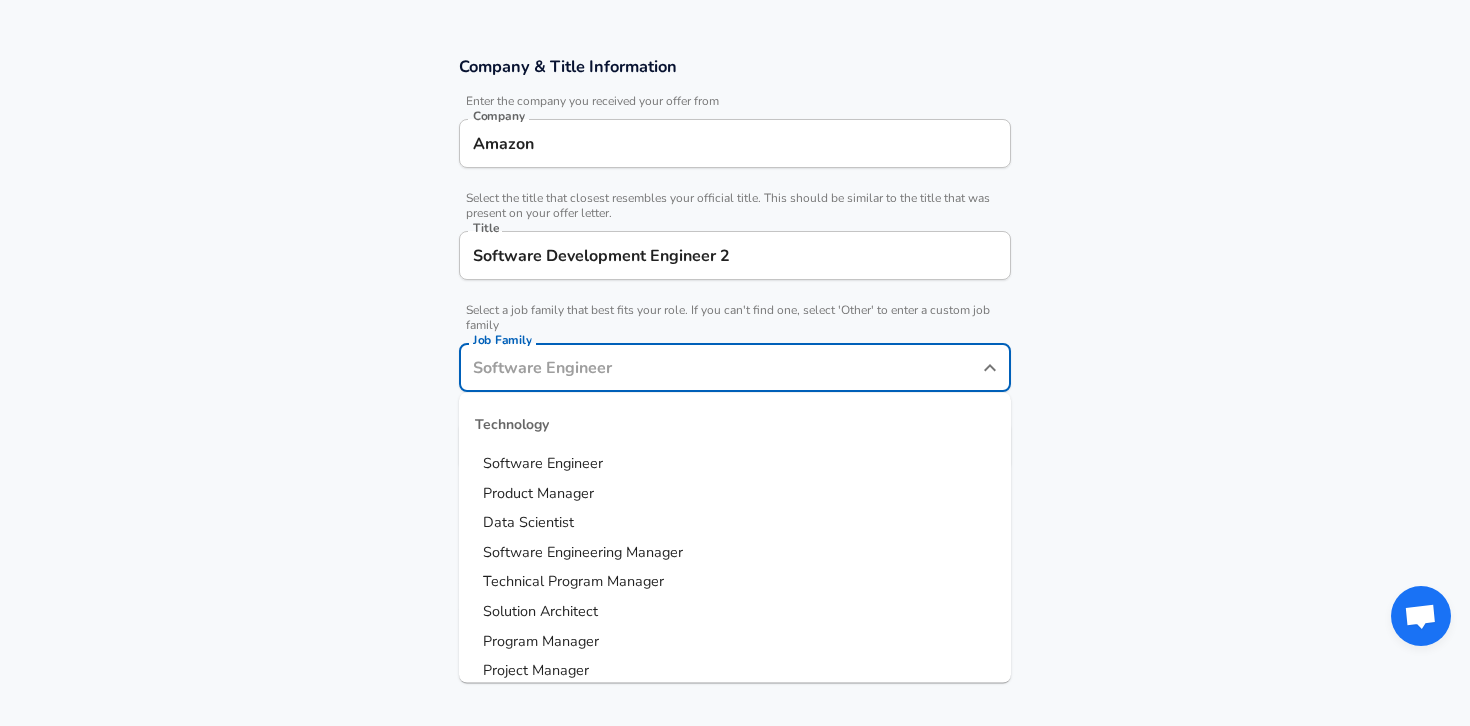 click on "Software Engineer" at bounding box center [543, 463] 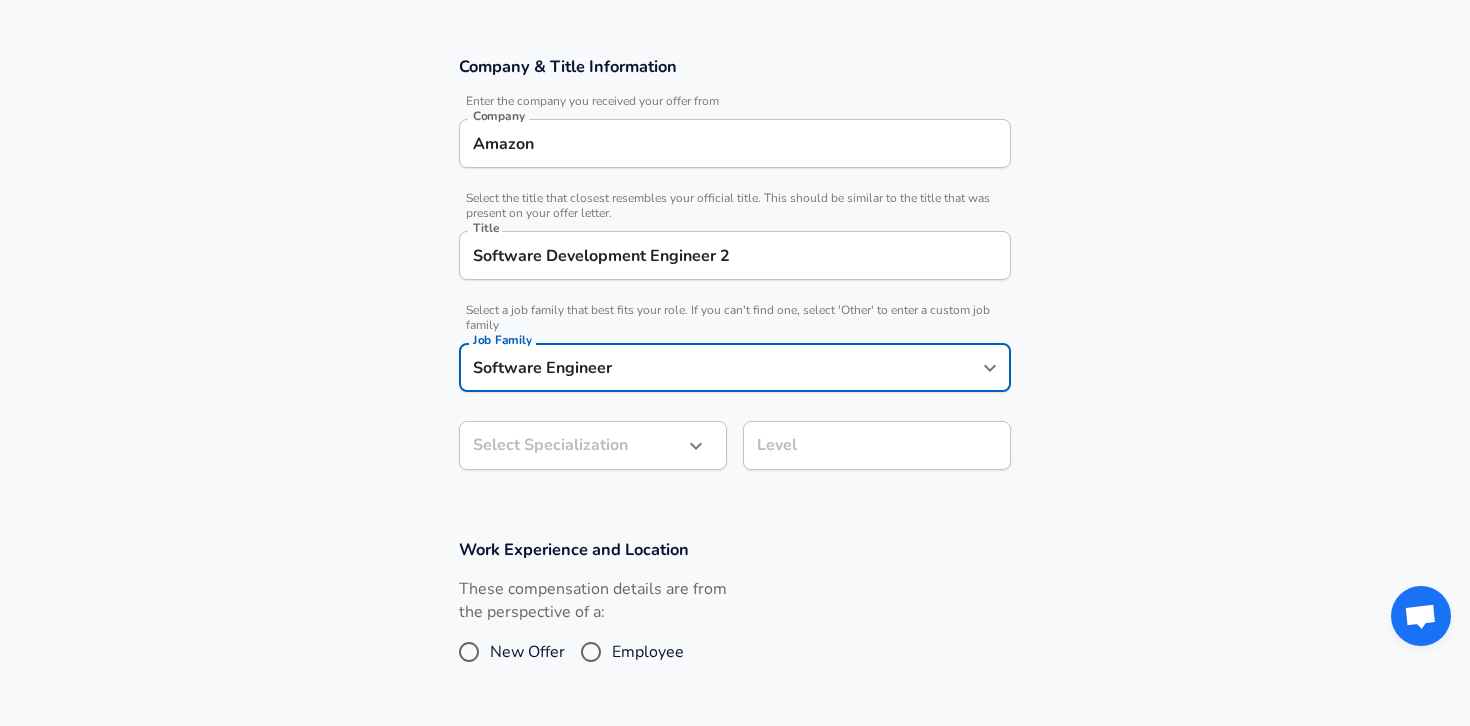 scroll, scrollTop: 384, scrollLeft: 0, axis: vertical 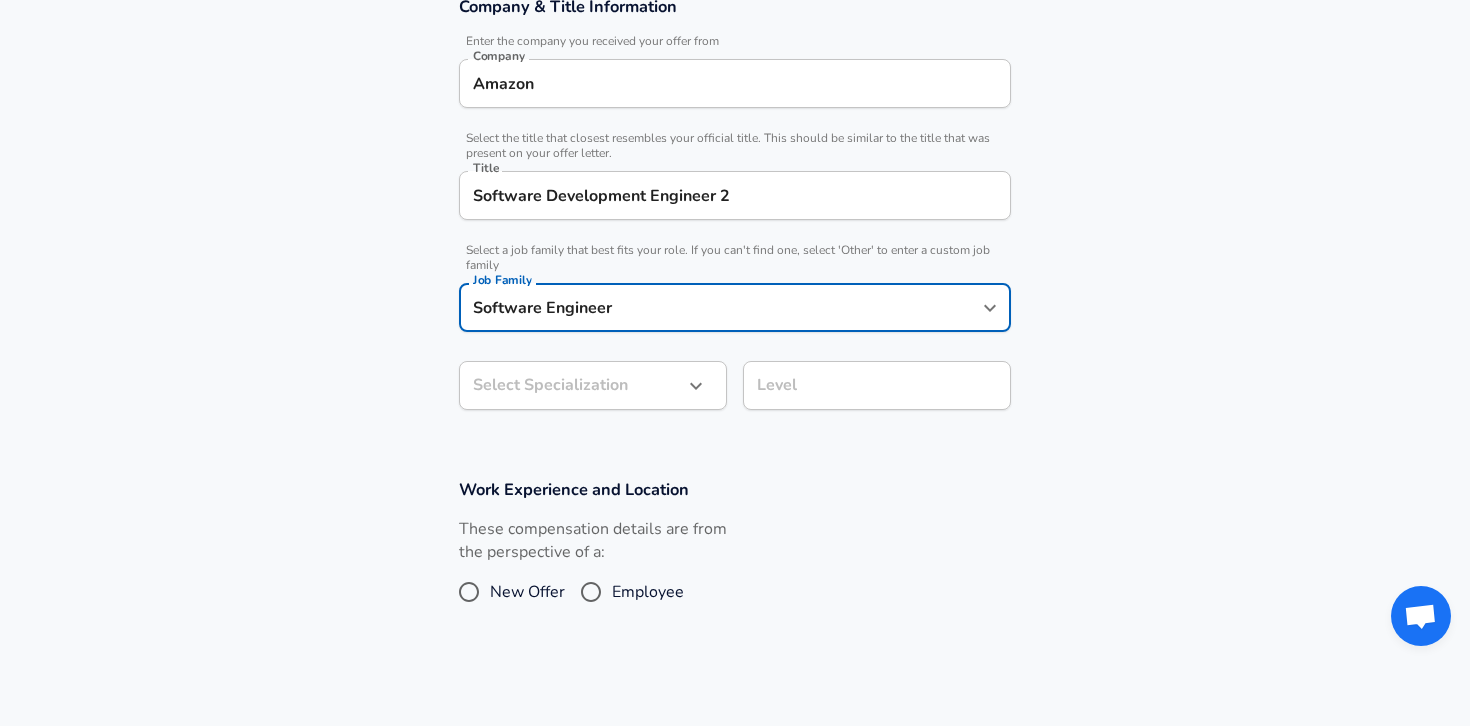 click on "Restart Add Your Salary Upload your offer letter   to verify your submission Enhance Privacy and Anonymity No Automatically hides specific fields until there are enough submissions to safely display the full details.   More Details Based on your submission and the data points that we have already collected, we will automatically hide and anonymize specific fields if there aren't enough data points to remain sufficiently anonymous. Company & Title Information   Enter the company you received your offer from Company Amazon Company   Select the title that closest resembles your official title. This should be similar to the title that was present on your offer letter. Title Software Development Engineer 2 Title   Select a job family that best fits your role. If you can't find one, select 'Other' to enter a custom job family Job Family Software Engineer Job Family Select Specialization ​ Select Specialization Level Level Work Experience and Location These compensation details are from the perspective of a:" at bounding box center [735, -21] 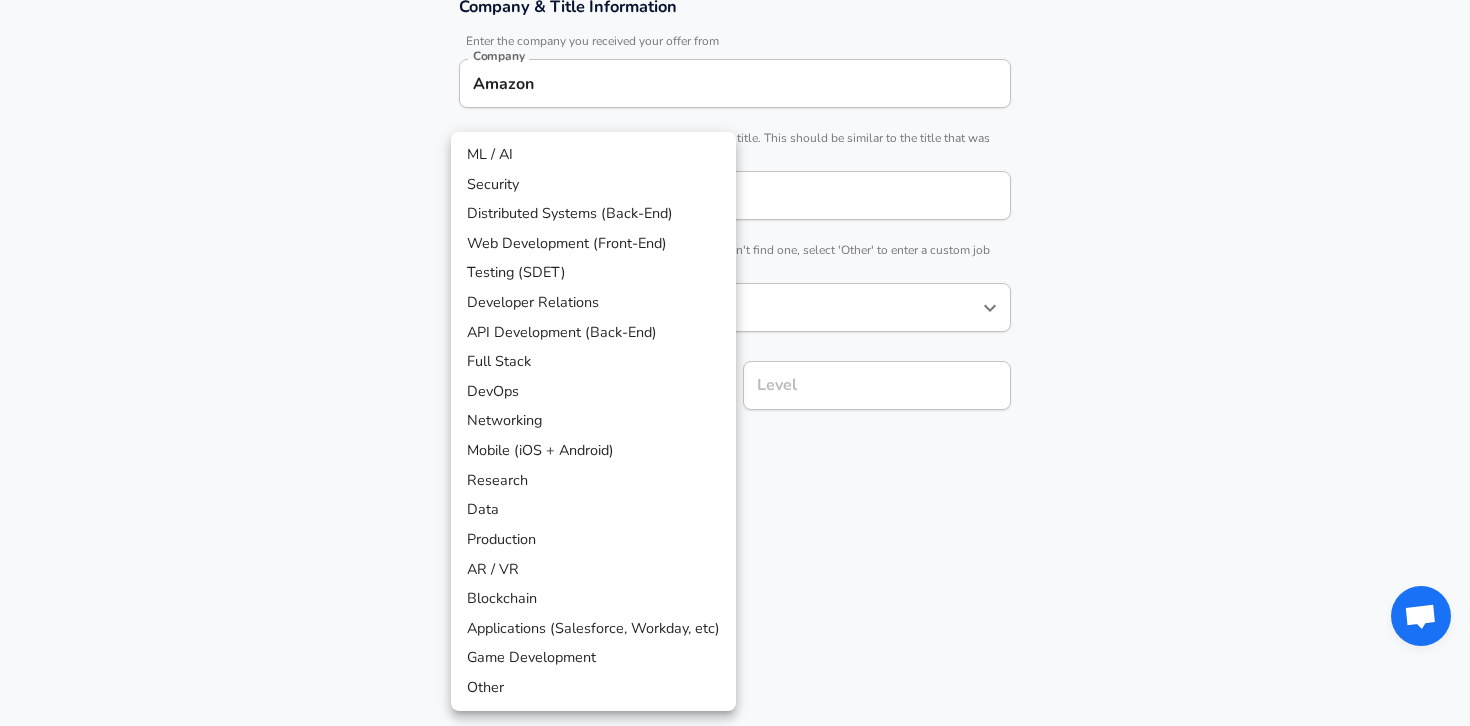 type 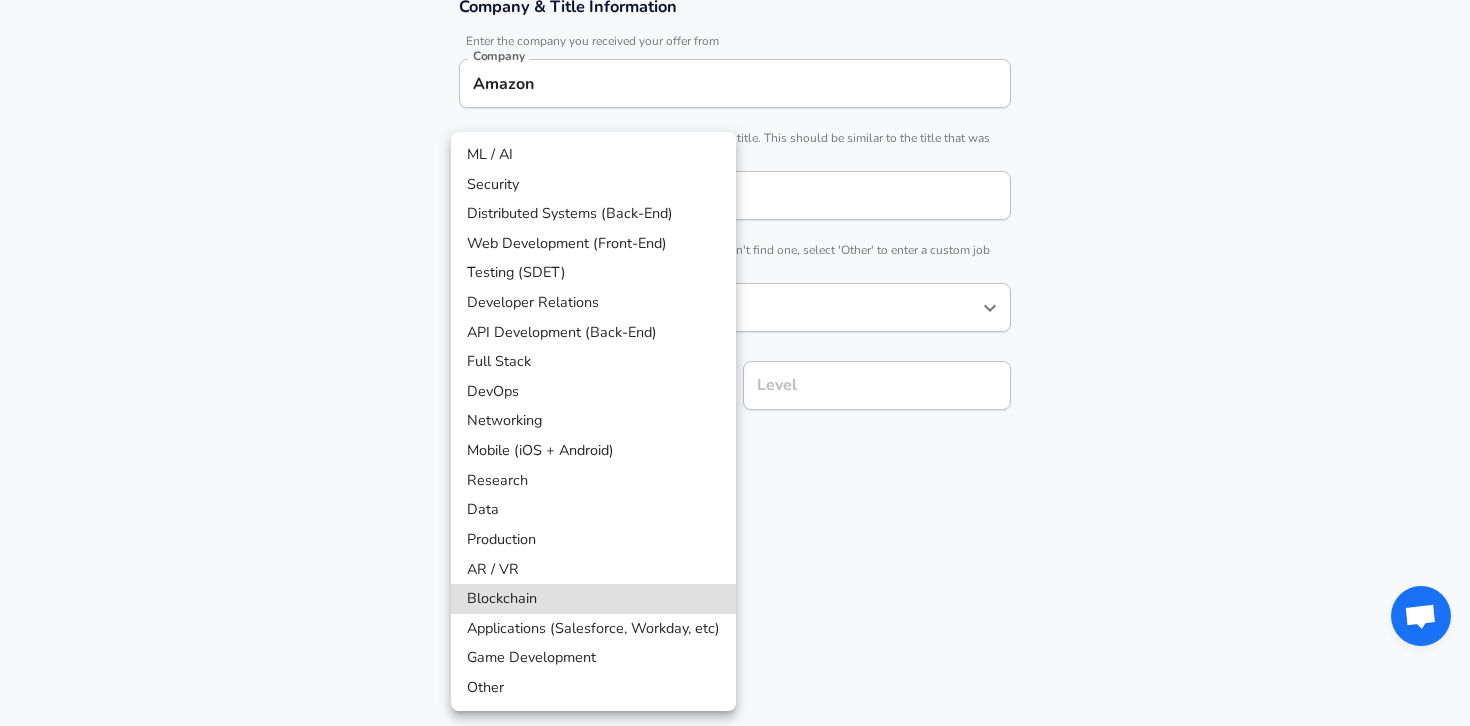click on "Distributed Systems (Back-End)" at bounding box center (593, 214) 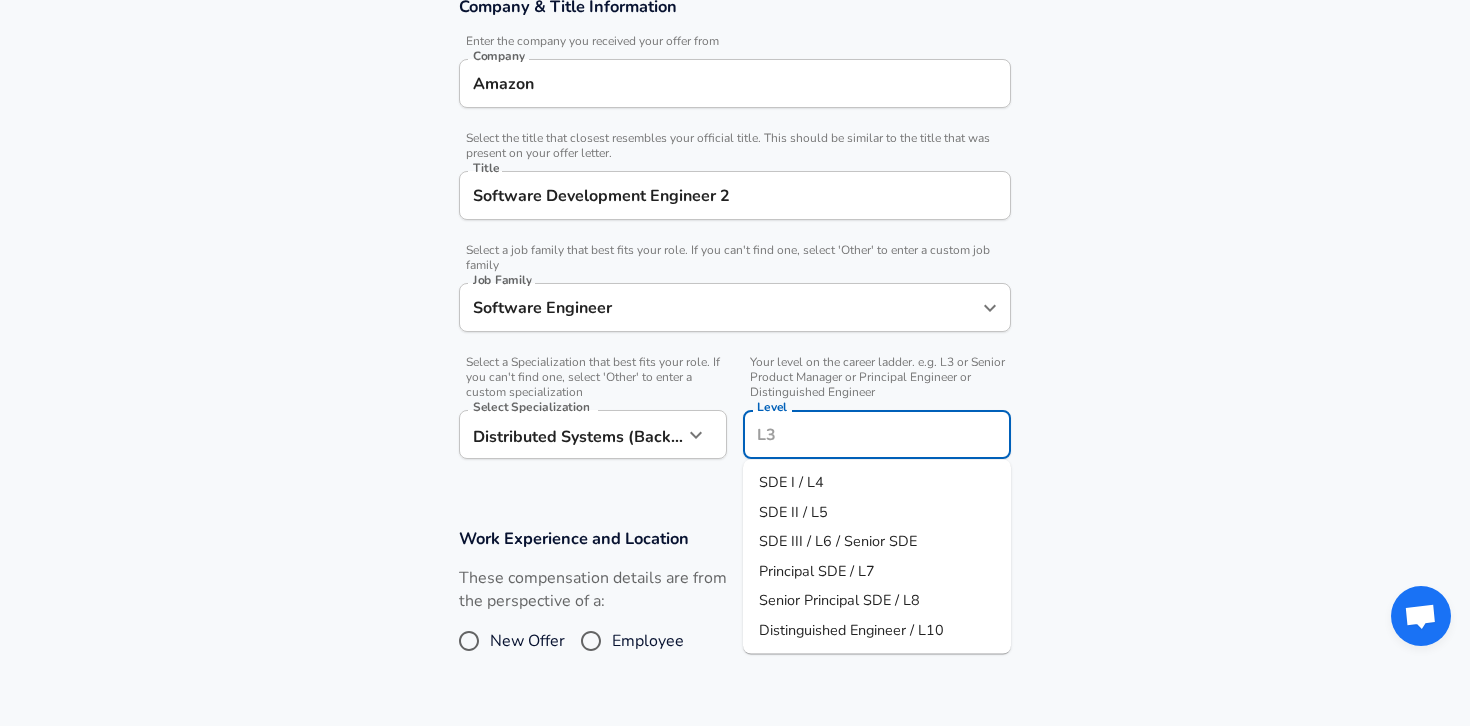 click on "Level" at bounding box center (877, 434) 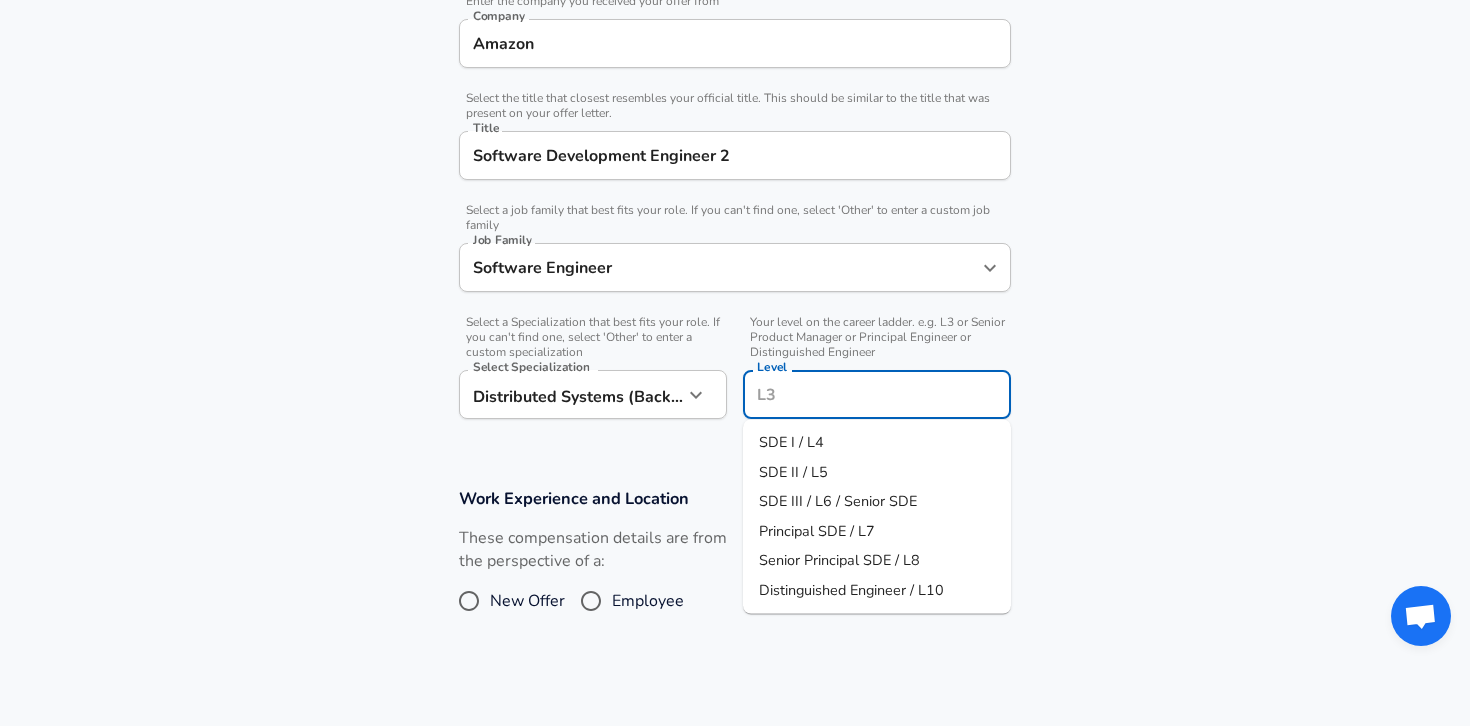 click on "SDE II / L5" at bounding box center (877, 472) 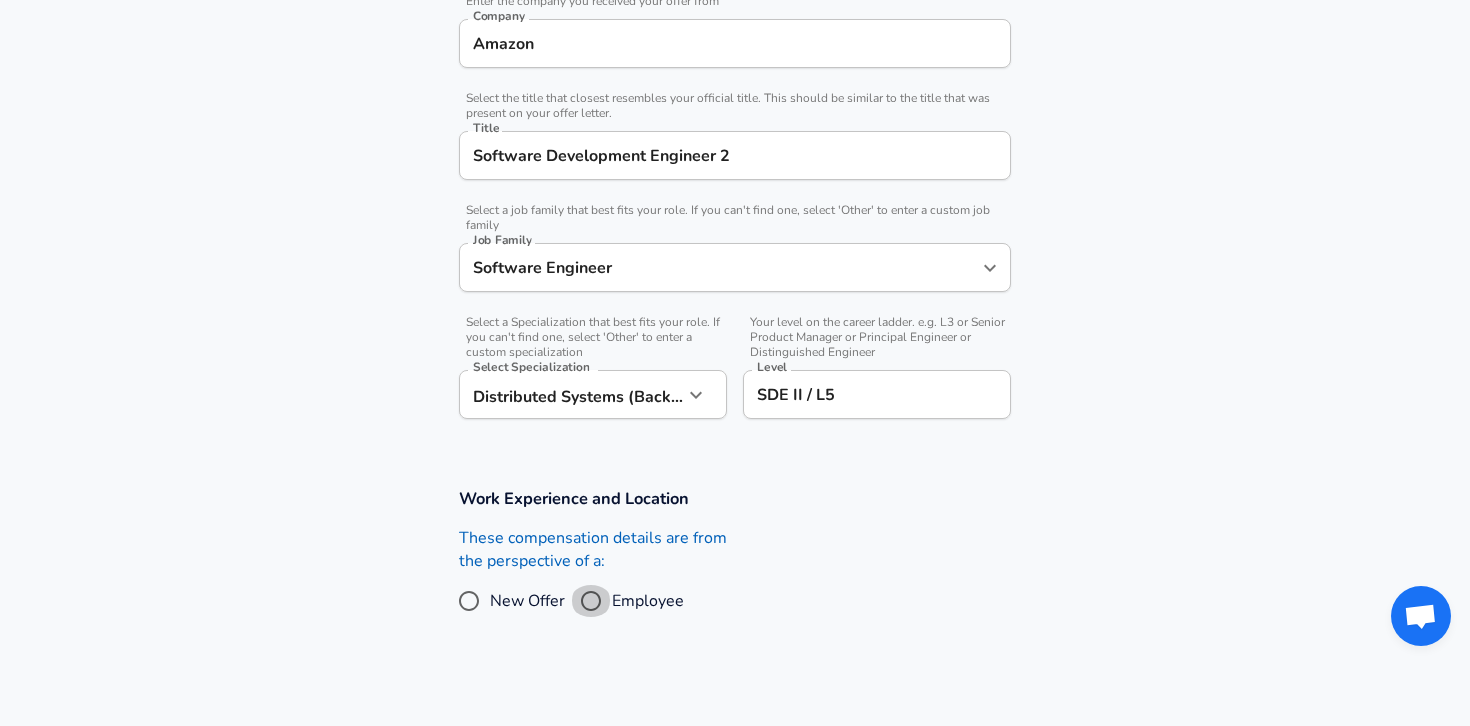 click on "Employee" at bounding box center (591, 601) 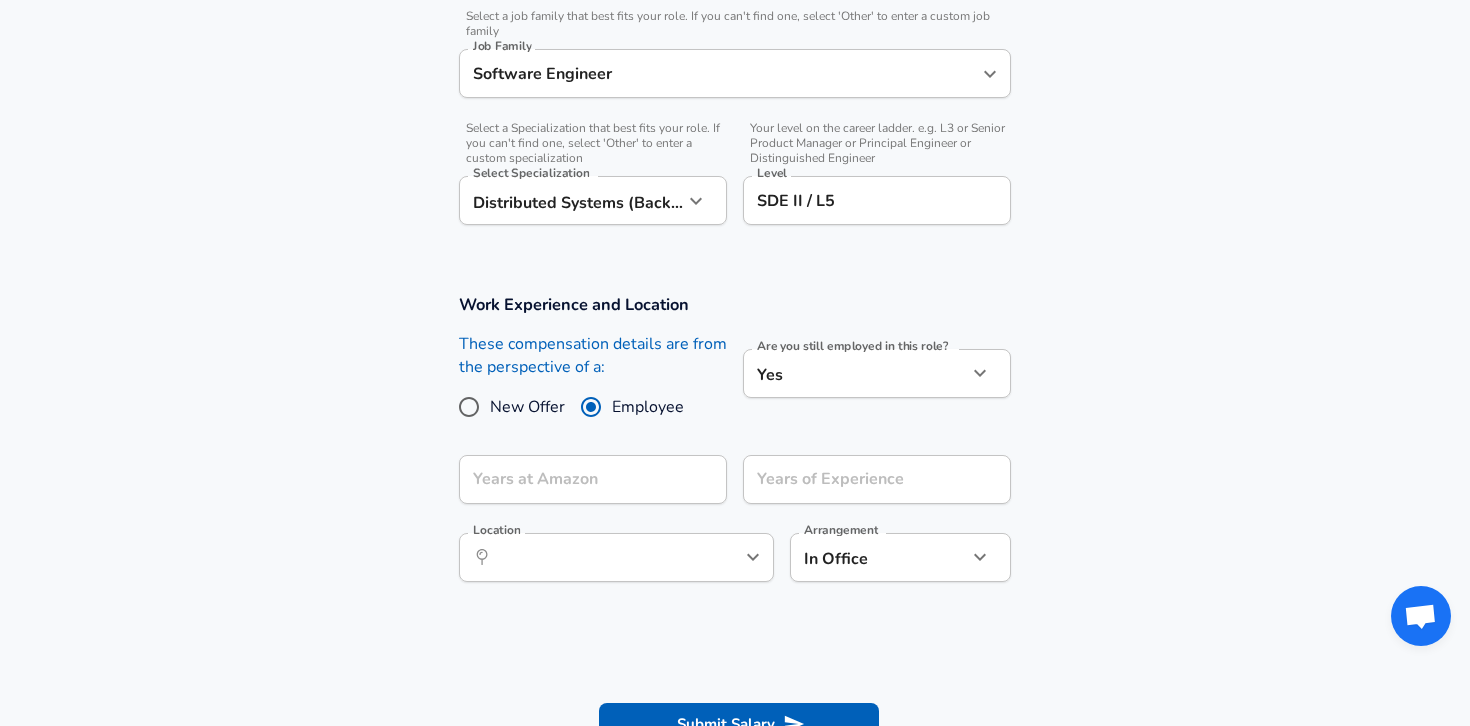 scroll, scrollTop: 712, scrollLeft: 0, axis: vertical 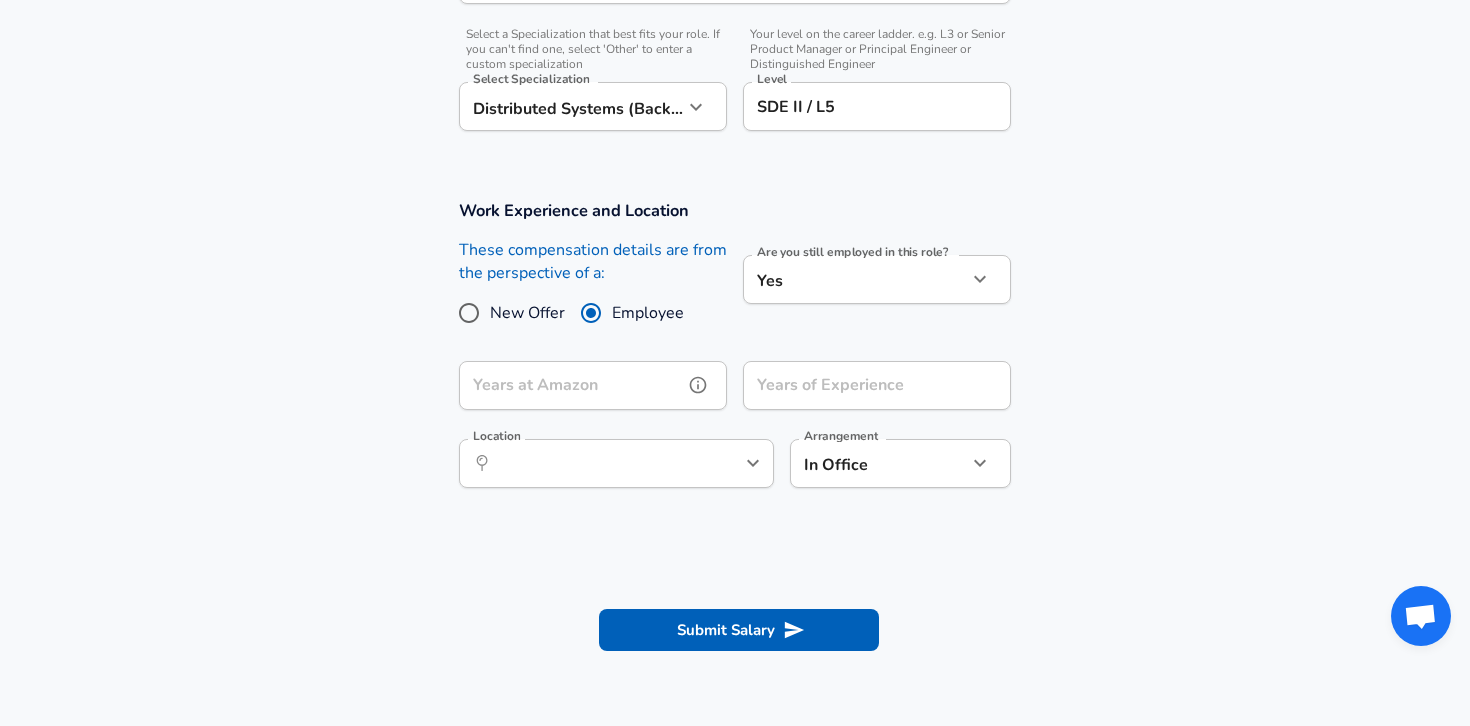 click on "Years at Amazon" at bounding box center [571, 385] 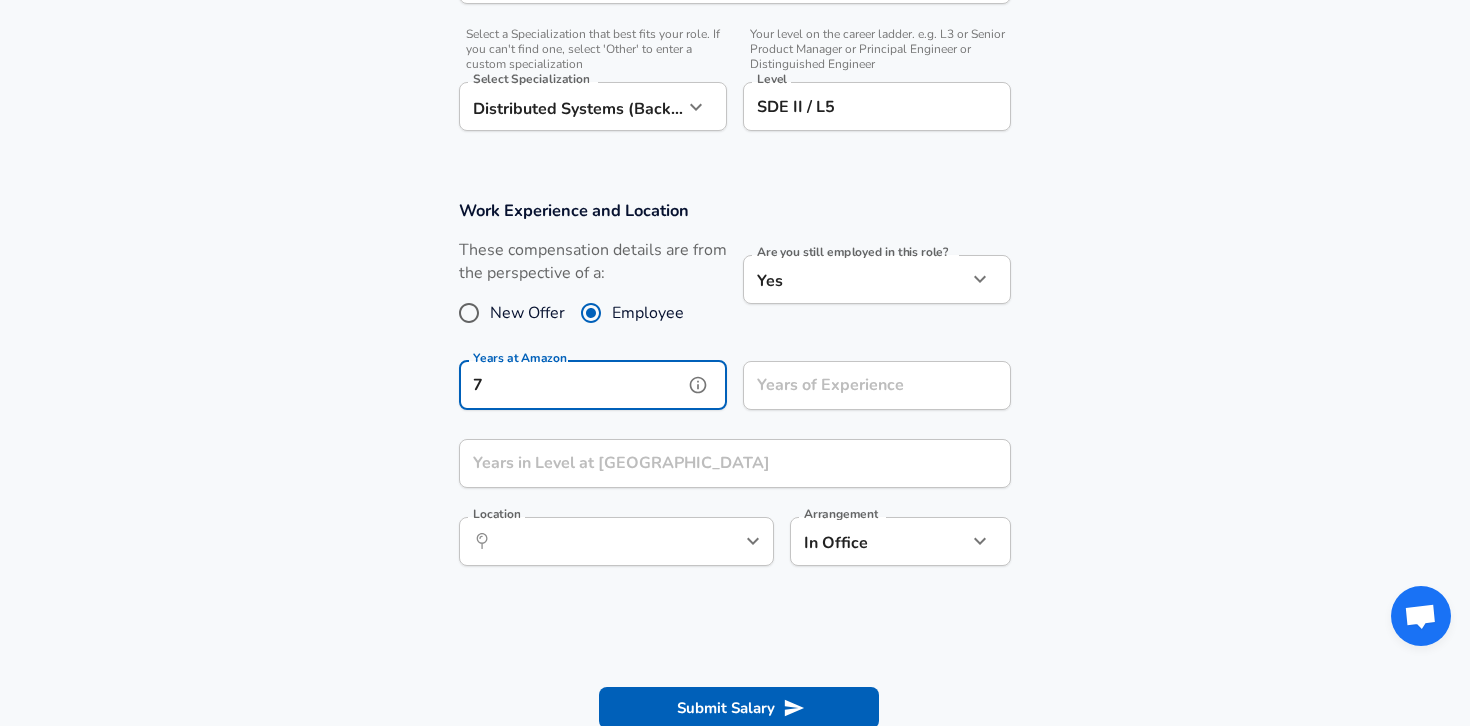 type on "7" 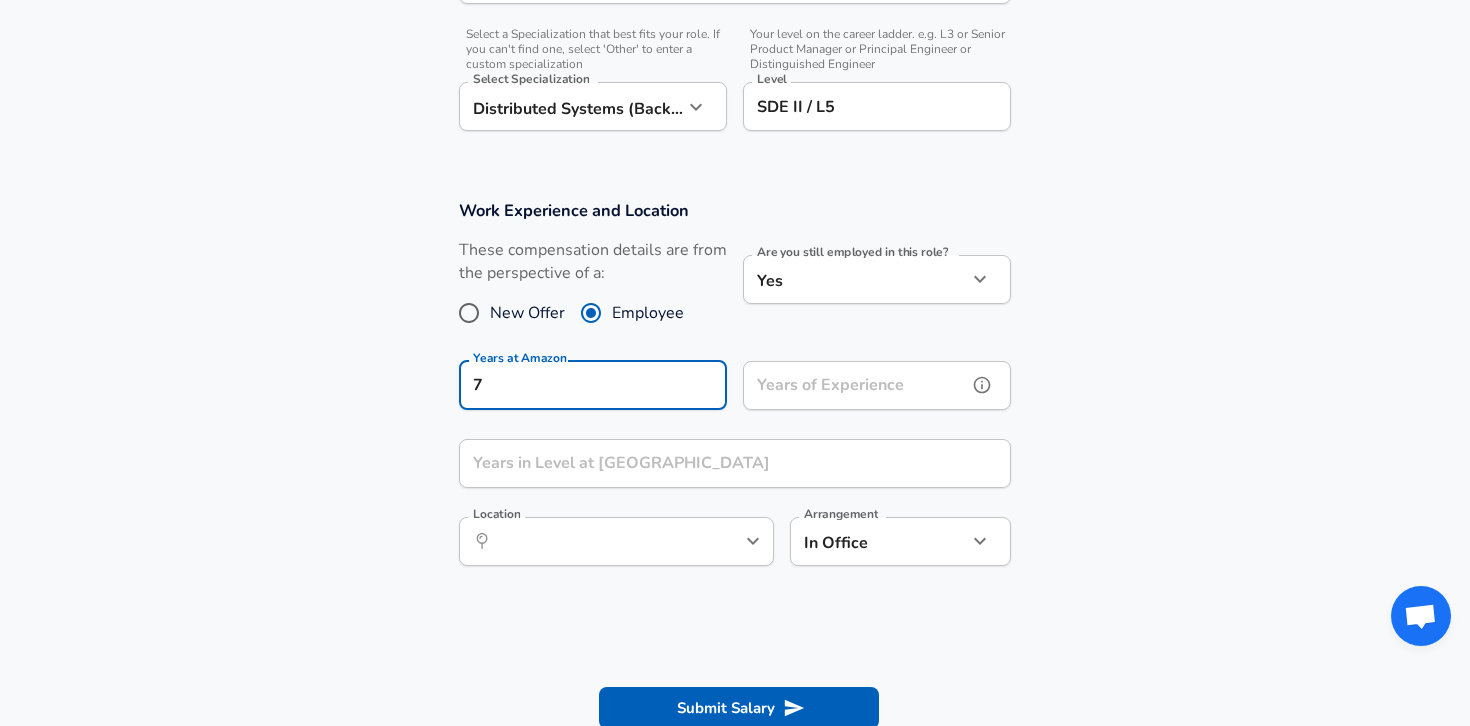 click on "Years of Experience" at bounding box center (855, 385) 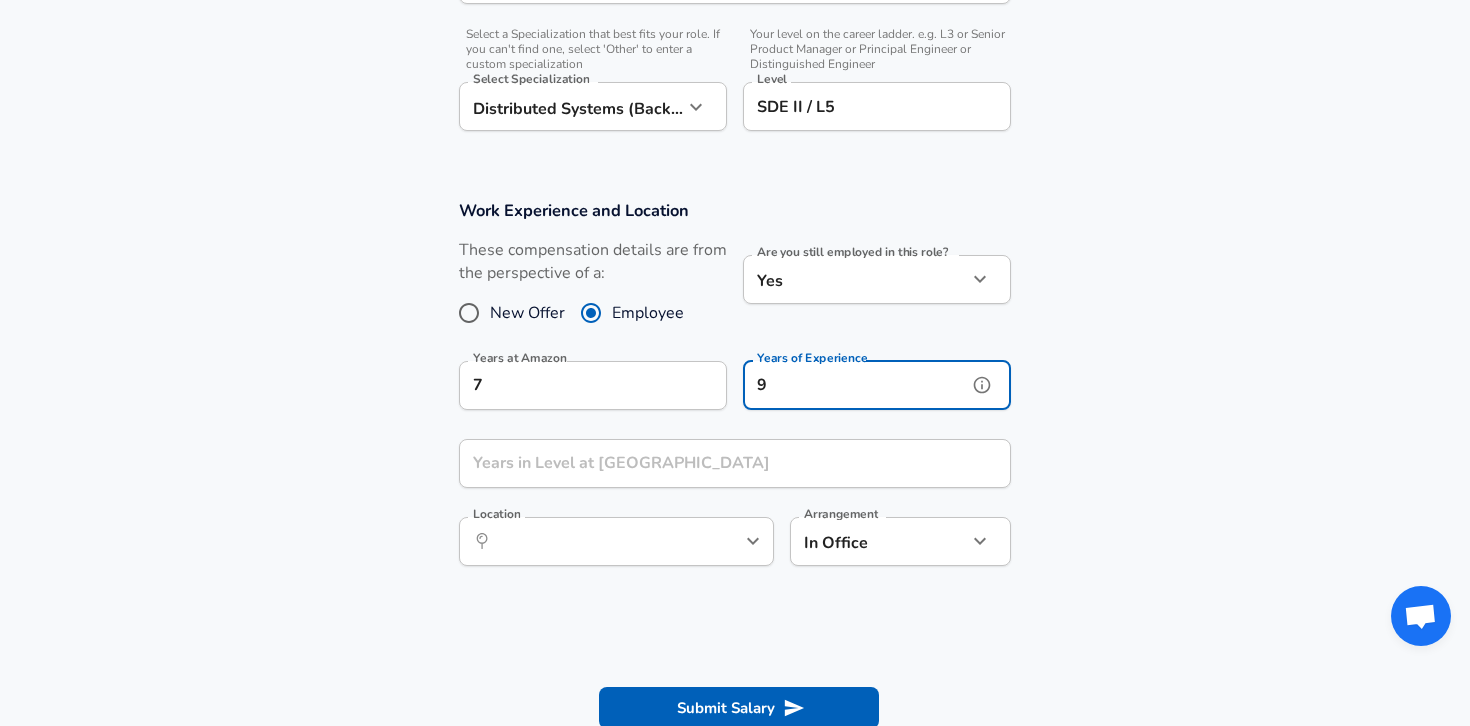 type on "9" 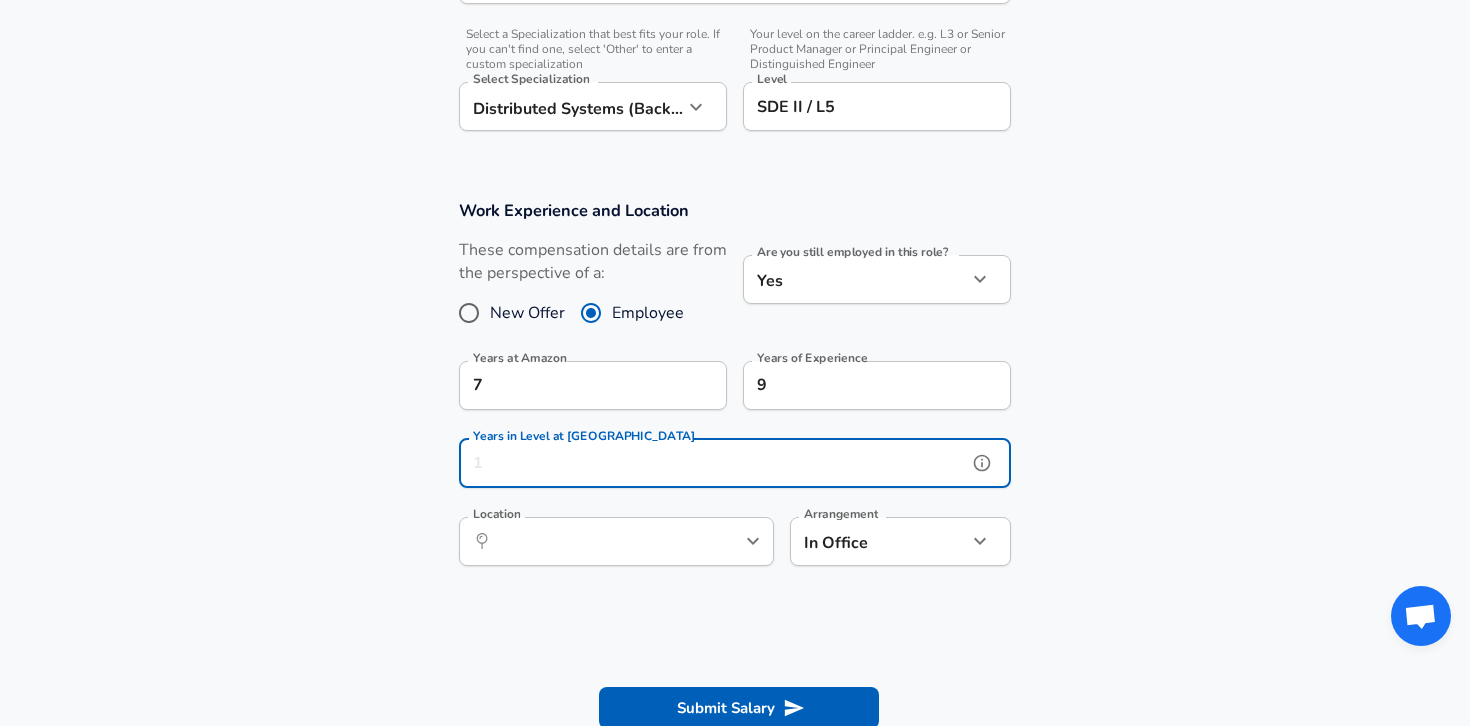 click on "Years in Level at [GEOGRAPHIC_DATA]" at bounding box center (713, 463) 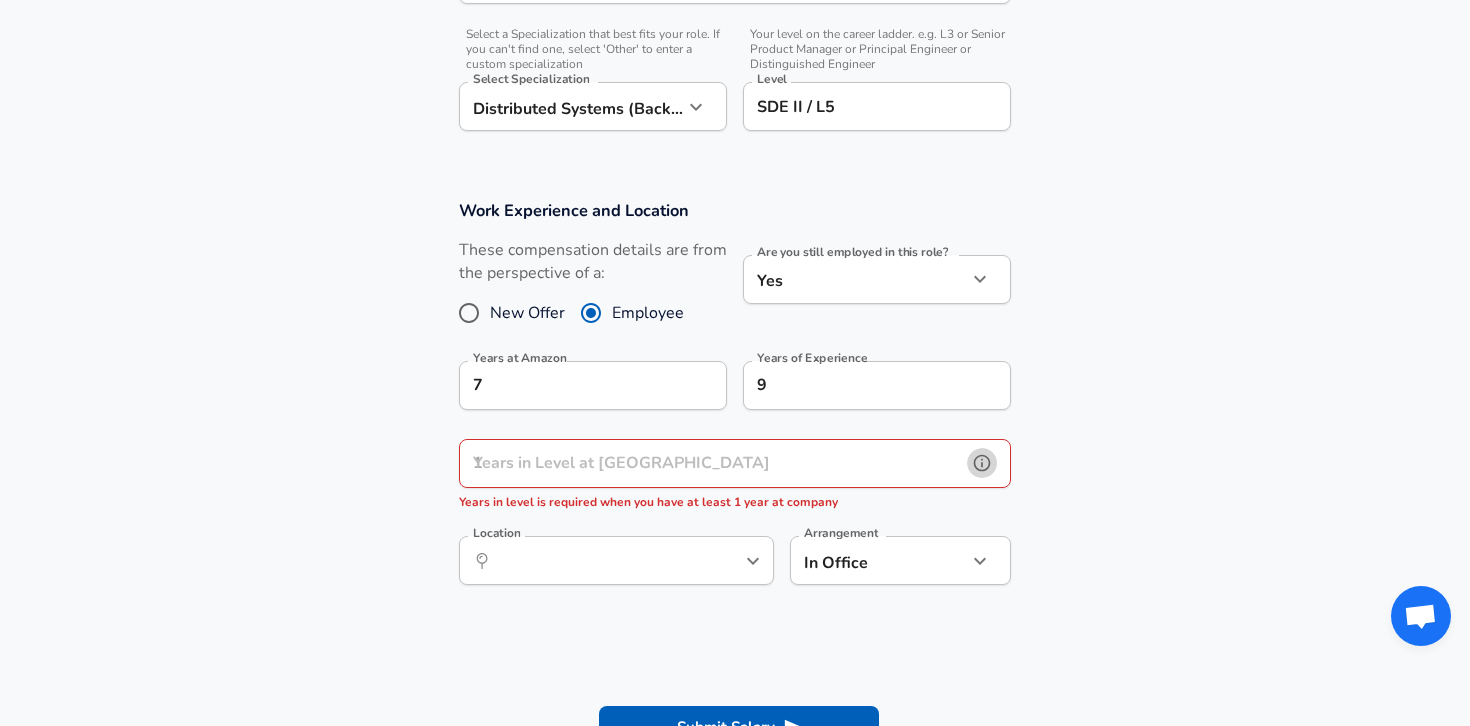 click 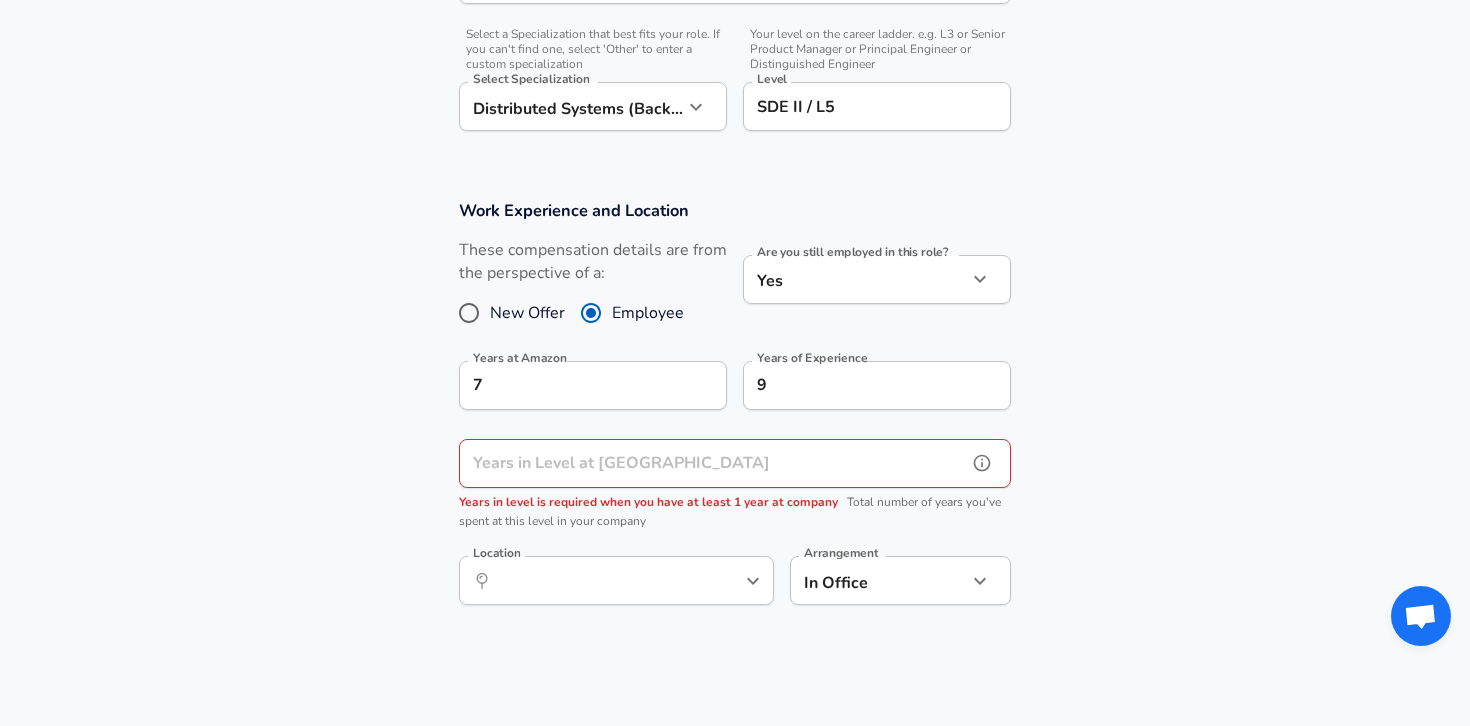 click on "Years in Level at [GEOGRAPHIC_DATA]" at bounding box center (713, 463) 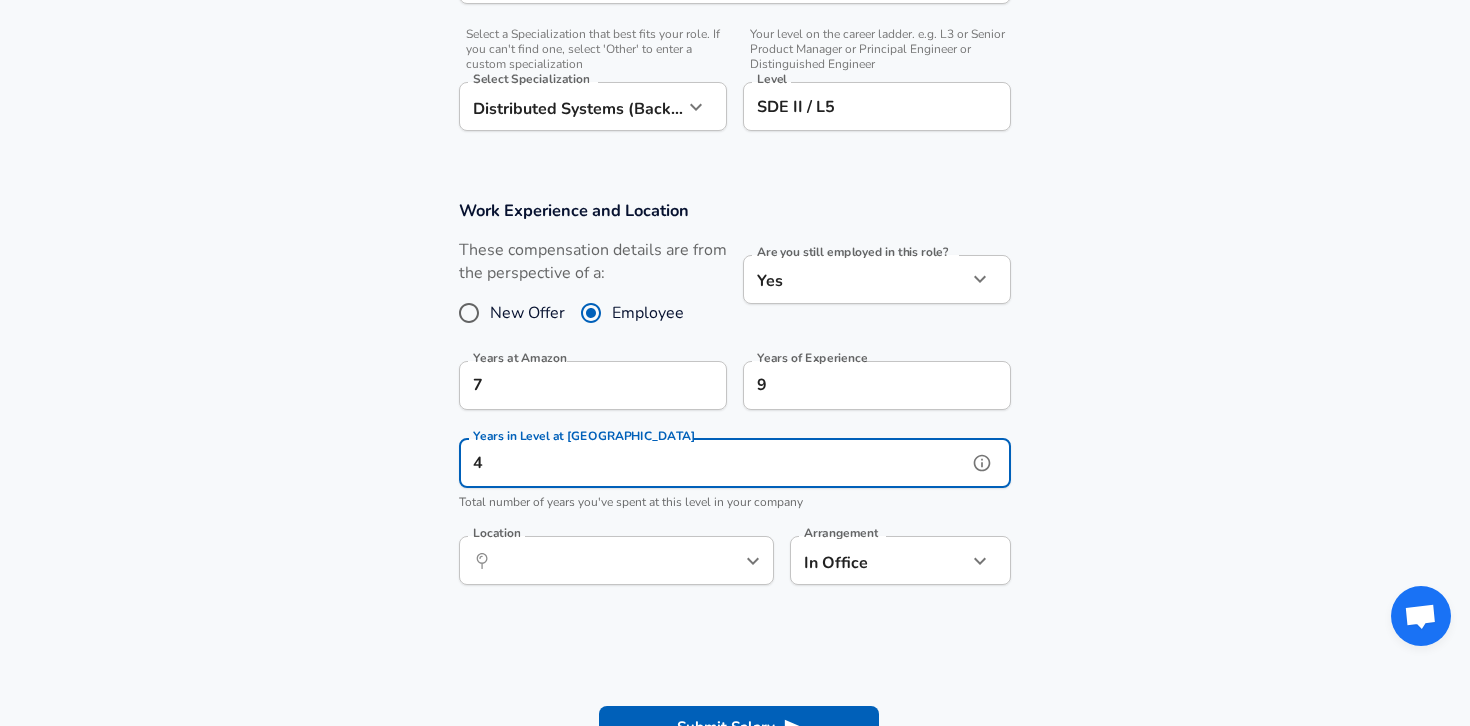 click 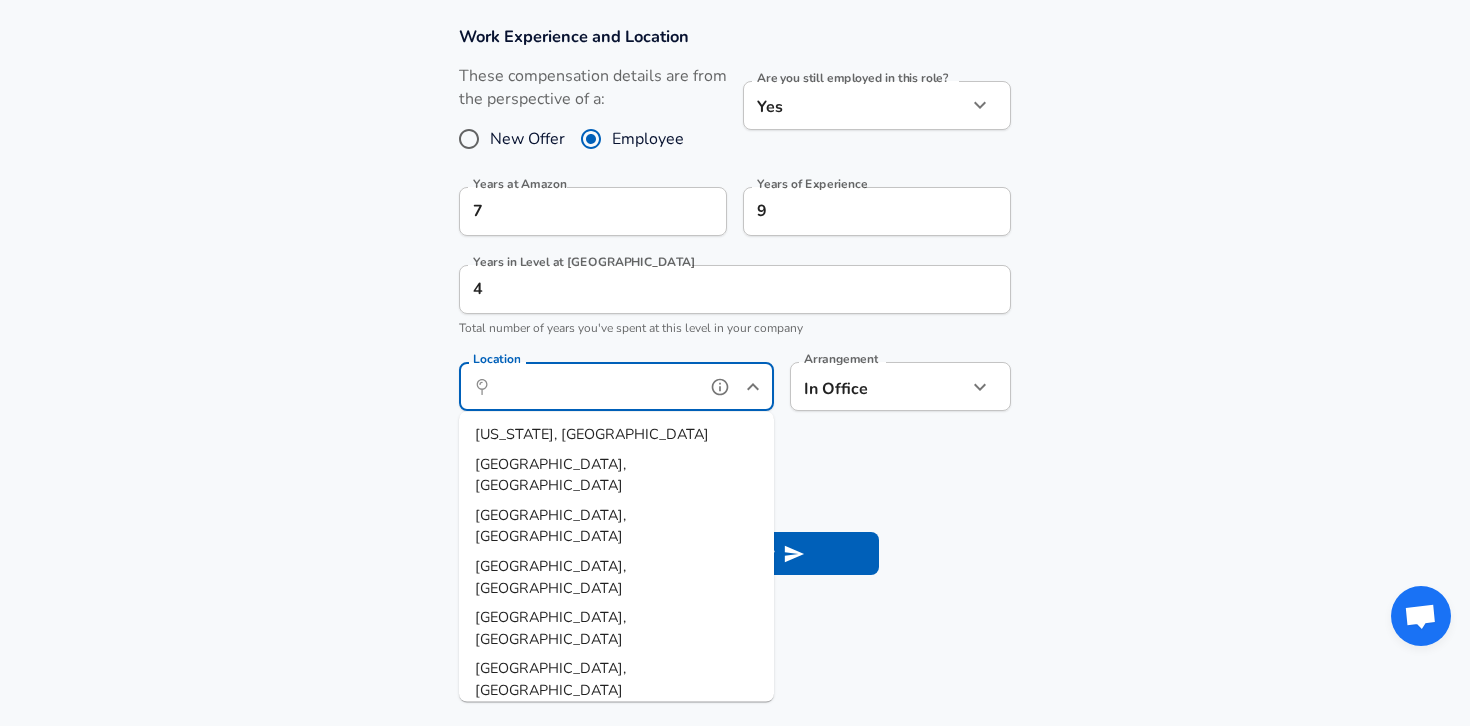 scroll, scrollTop: 901, scrollLeft: 0, axis: vertical 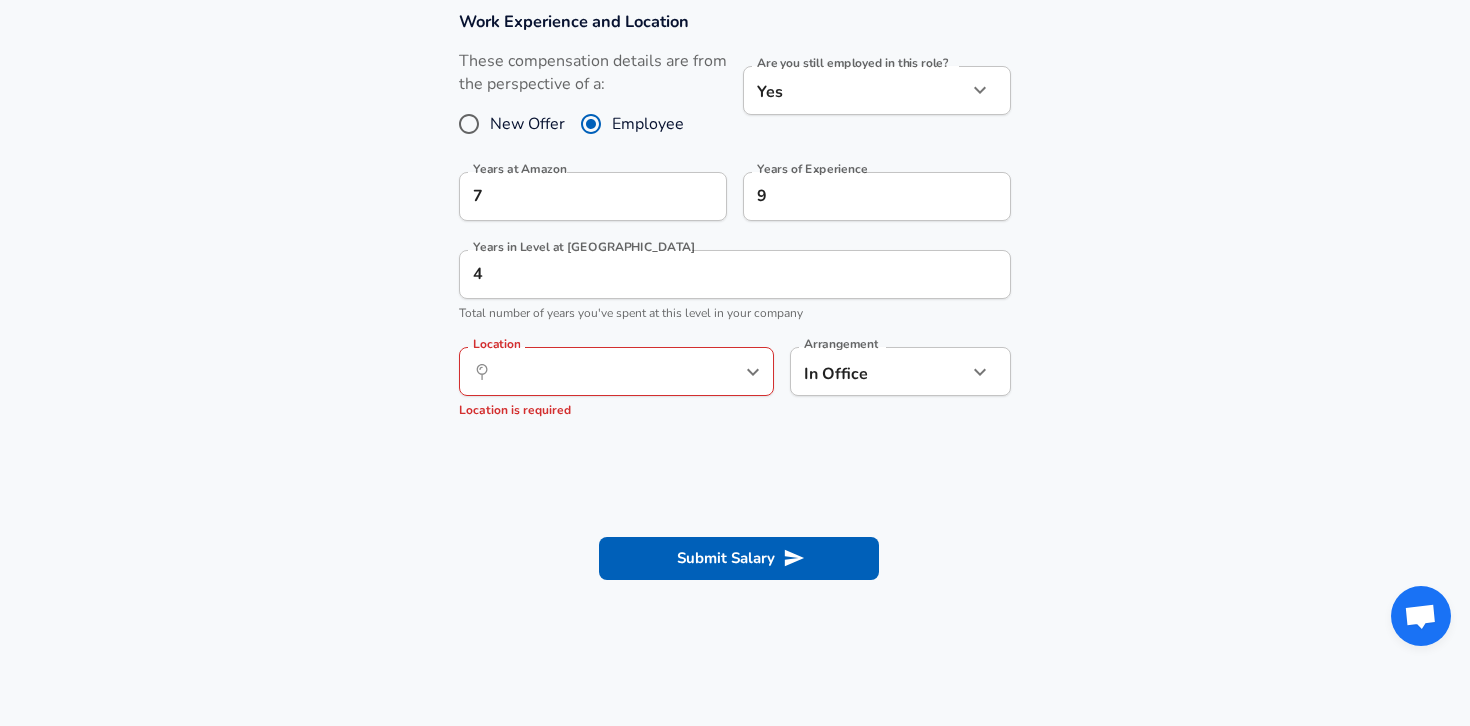 click on "Submit Salary" at bounding box center (735, 555) 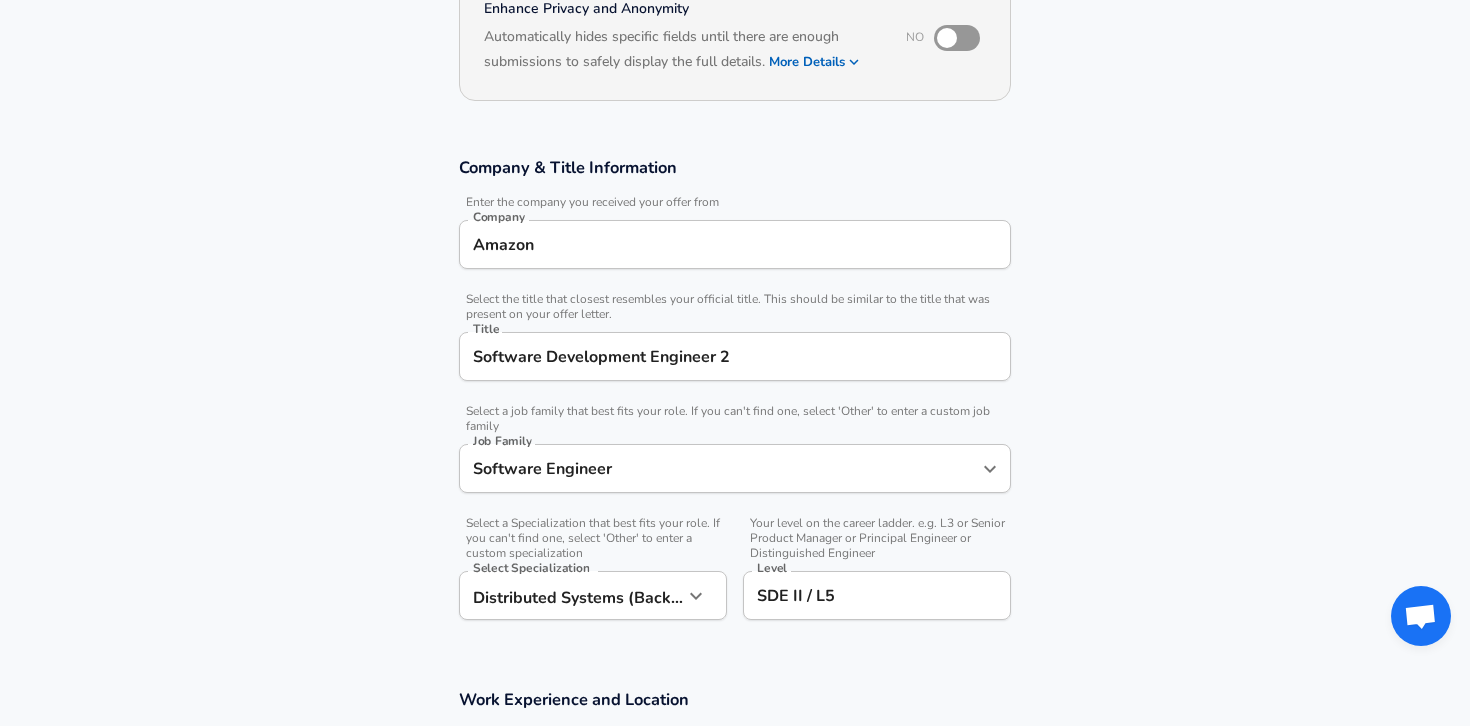 scroll, scrollTop: 83, scrollLeft: 0, axis: vertical 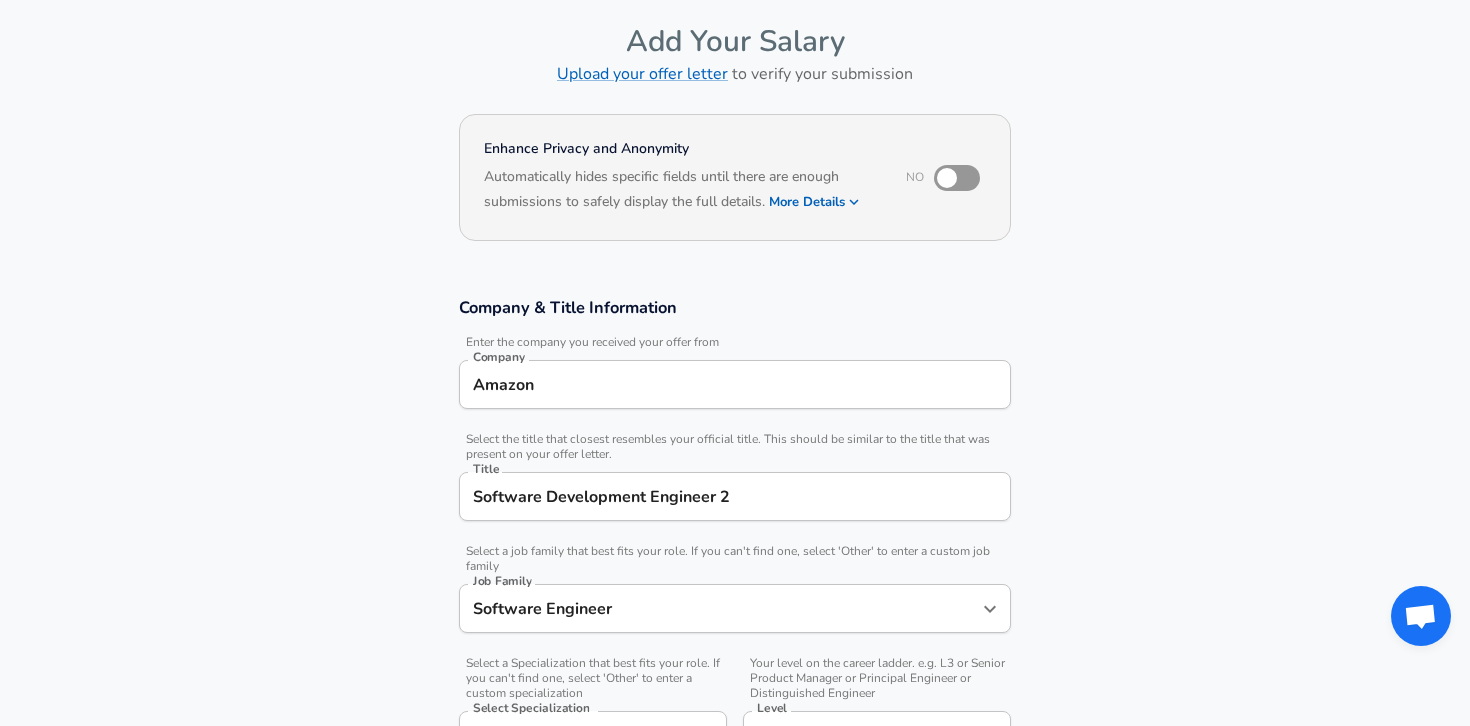 click on "Amazon" at bounding box center (735, 384) 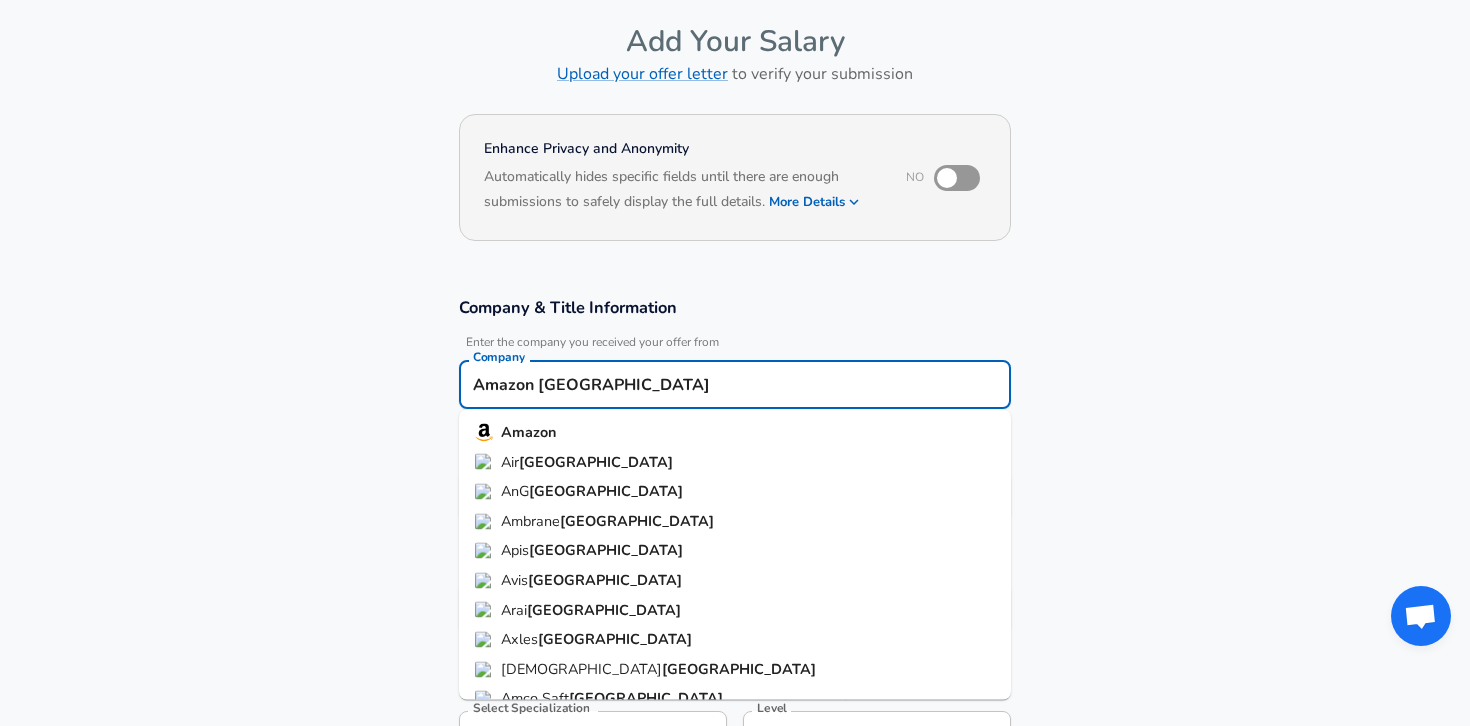 click on "Amazon" at bounding box center (528, 433) 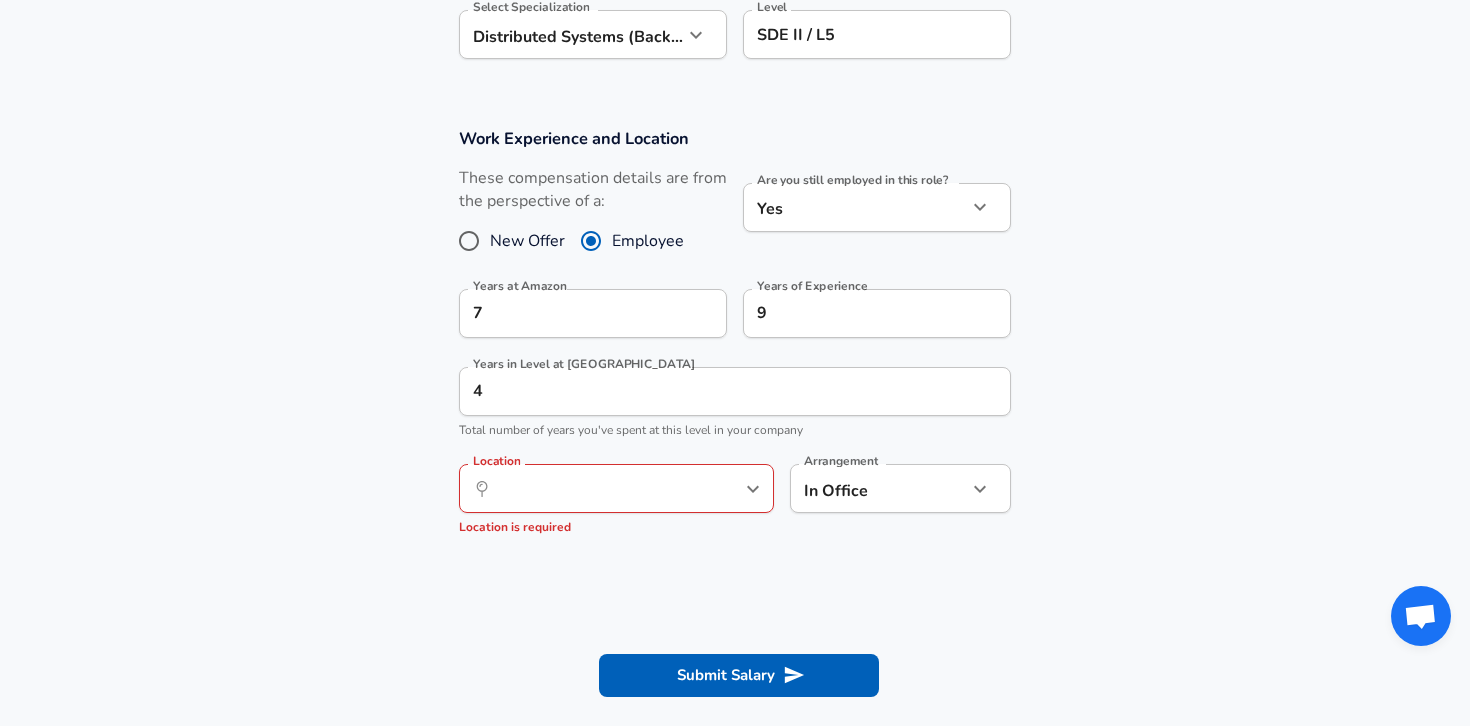 scroll, scrollTop: 804, scrollLeft: 0, axis: vertical 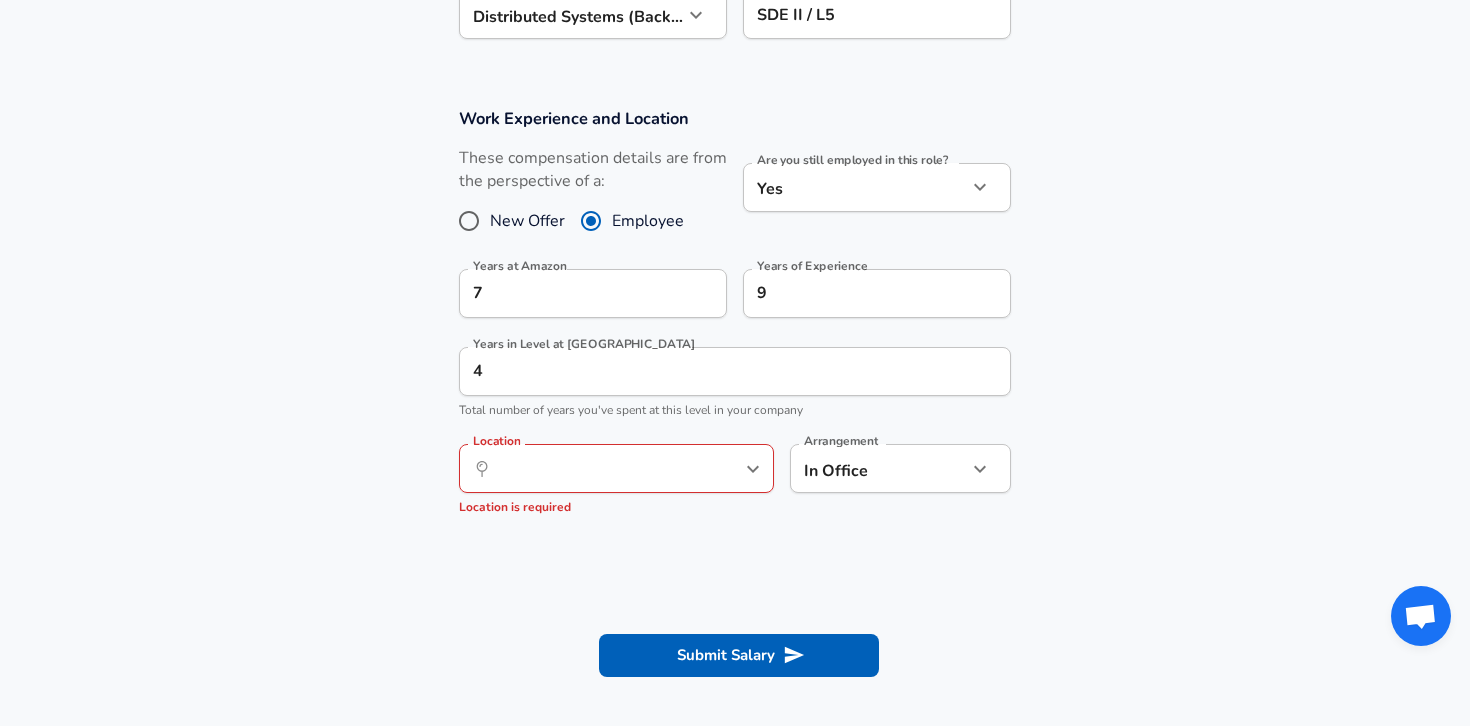 click on "Restart Add Your Salary Upload your offer letter   to verify your submission Enhance Privacy and Anonymity No Automatically hides specific fields until there are enough submissions to safely display the full details.   More Details Based on your submission and the data points that we have already collected, we will automatically hide and anonymize specific fields if there aren't enough data points to remain sufficiently anonymous. Company & Title Information   Enter the company you received your offer from Company Amazon Company   Select the title that closest resembles your official title. This should be similar to the title that was present on your offer letter. Title Software Development Engineer 2 Title   Select a job family that best fits your role. If you can't find one, select 'Other' to enter a custom job family Job Family Software Engineer Job Family   Select a Specialization that best fits your role. If you can't find one, select 'Other' to enter a custom specialization Select Specialization   Level" at bounding box center (735, -441) 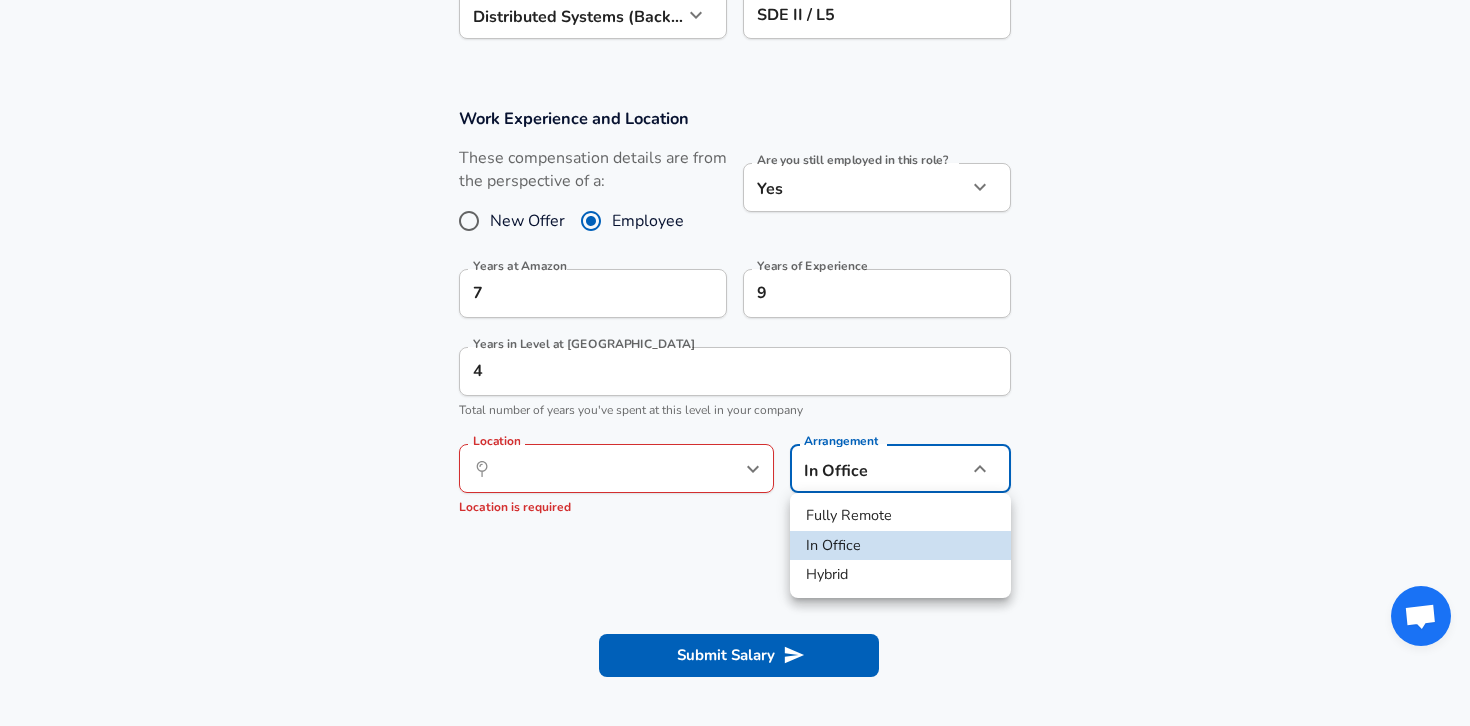 click on "Hybrid" at bounding box center [900, 575] 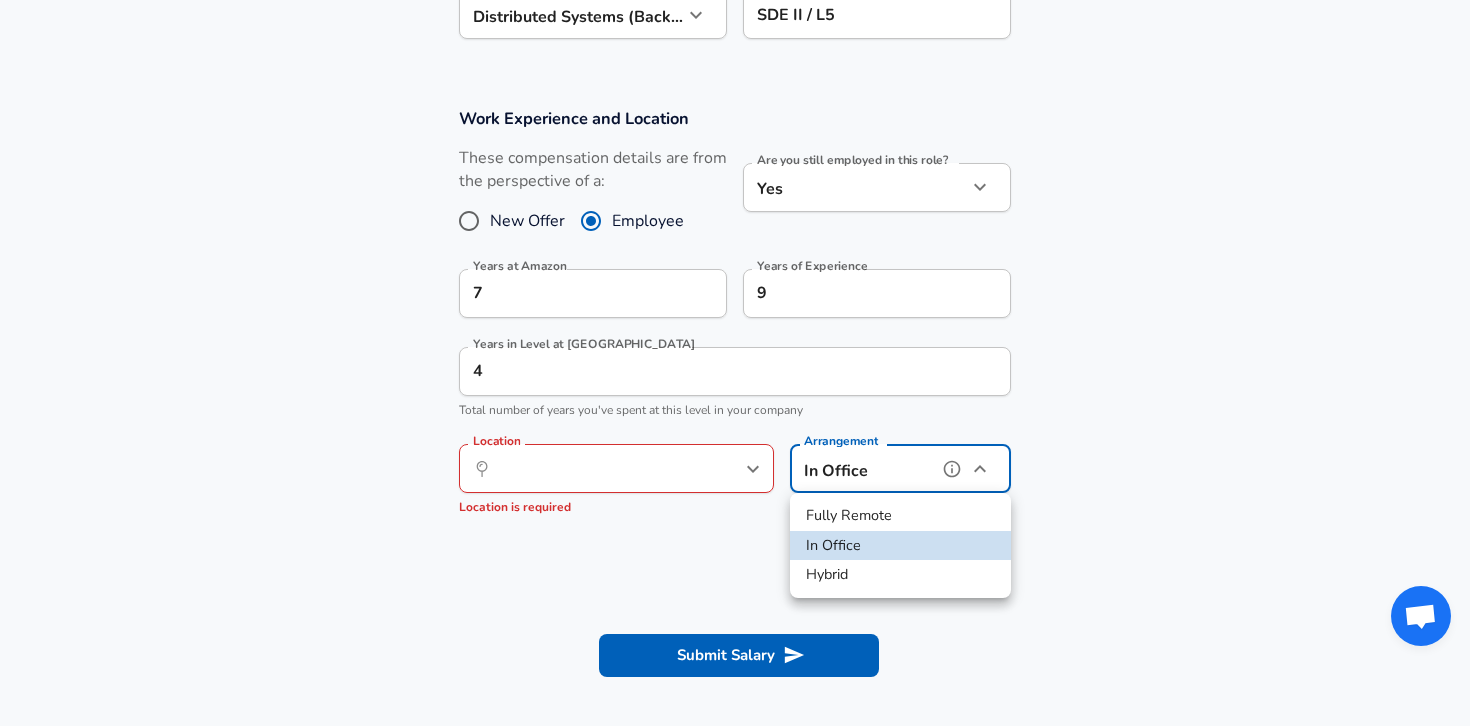 type on "hybrid" 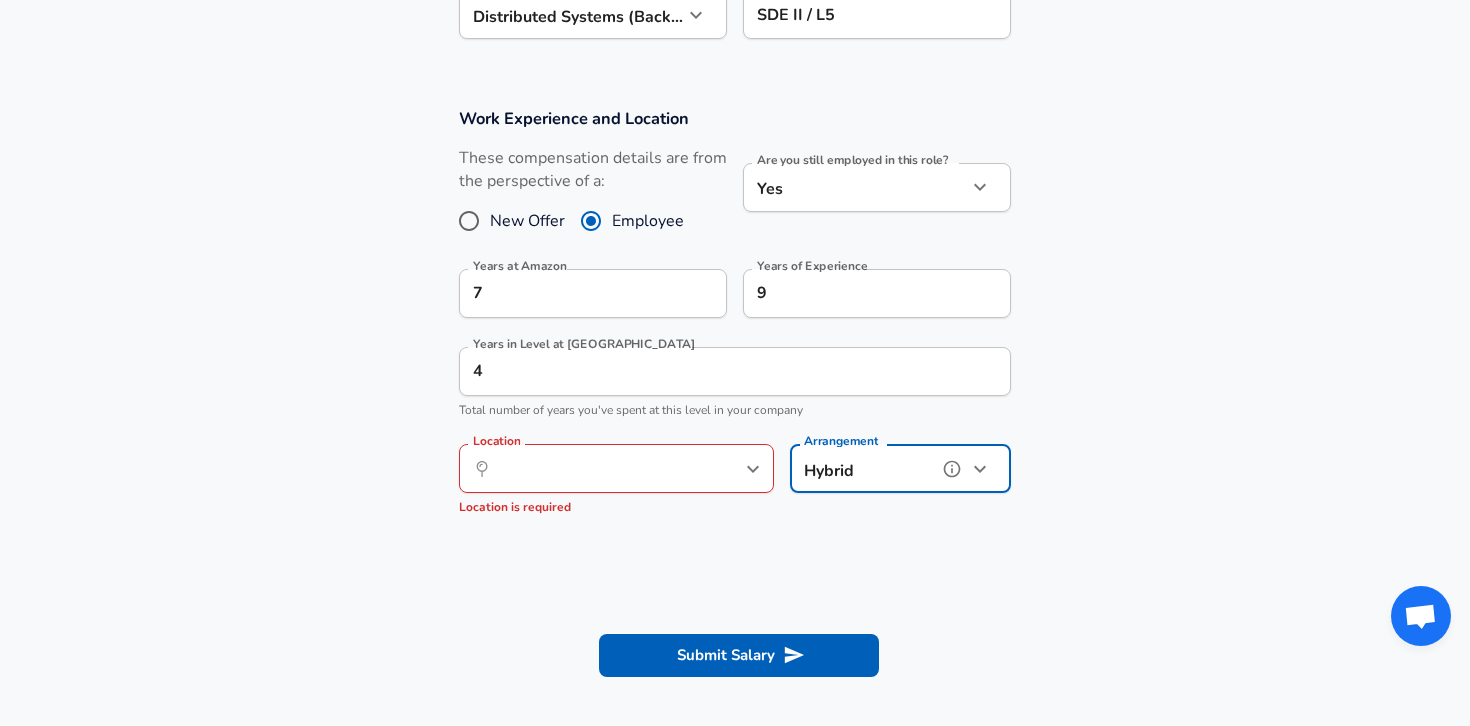 click 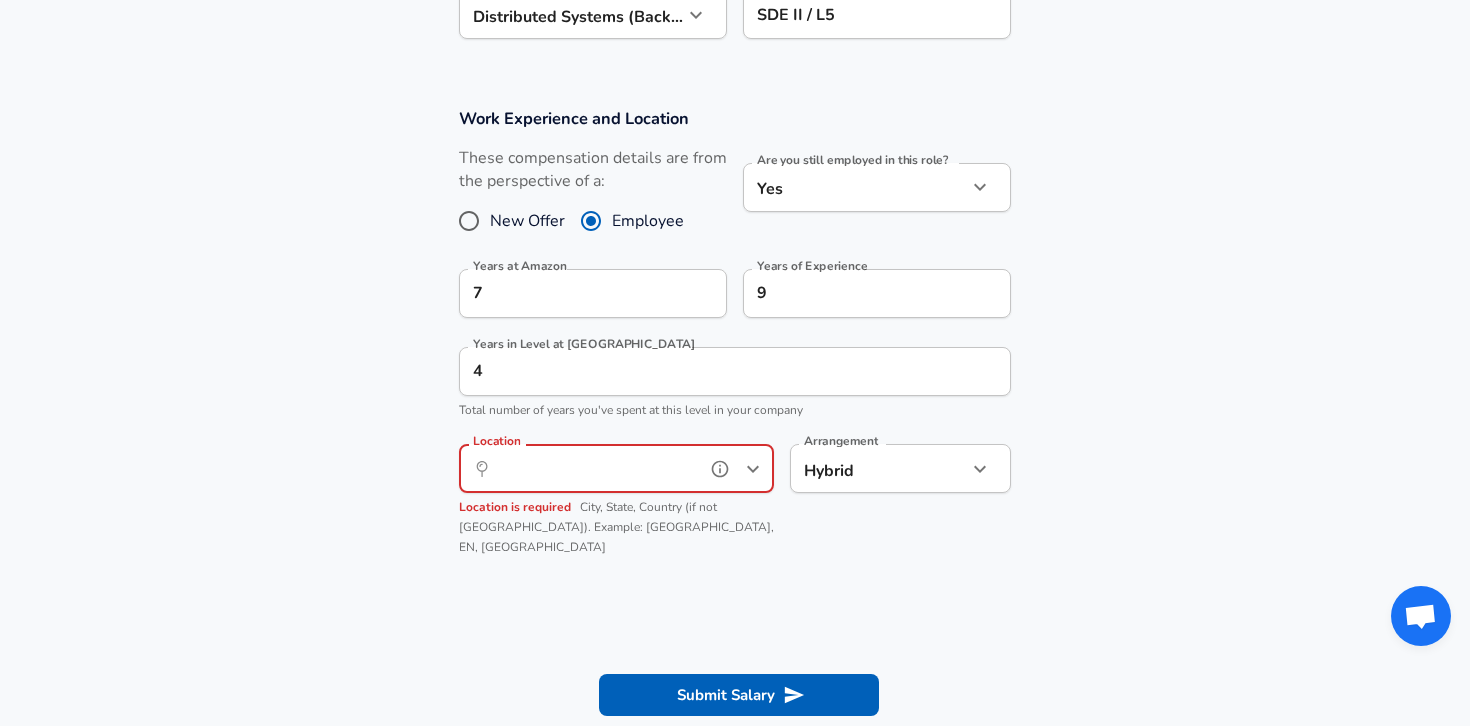 type on "I" 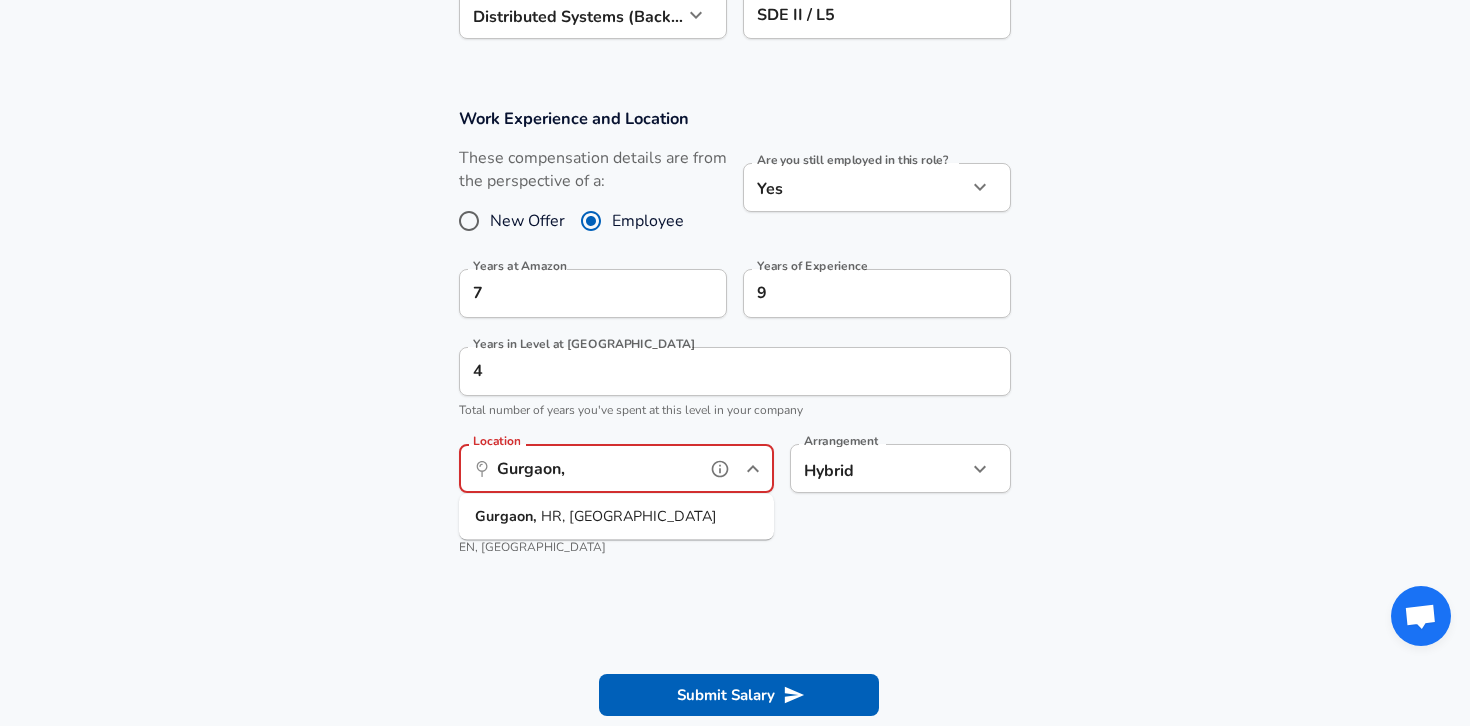 click on "Gurgaon,    [GEOGRAPHIC_DATA], [GEOGRAPHIC_DATA]" at bounding box center (616, 517) 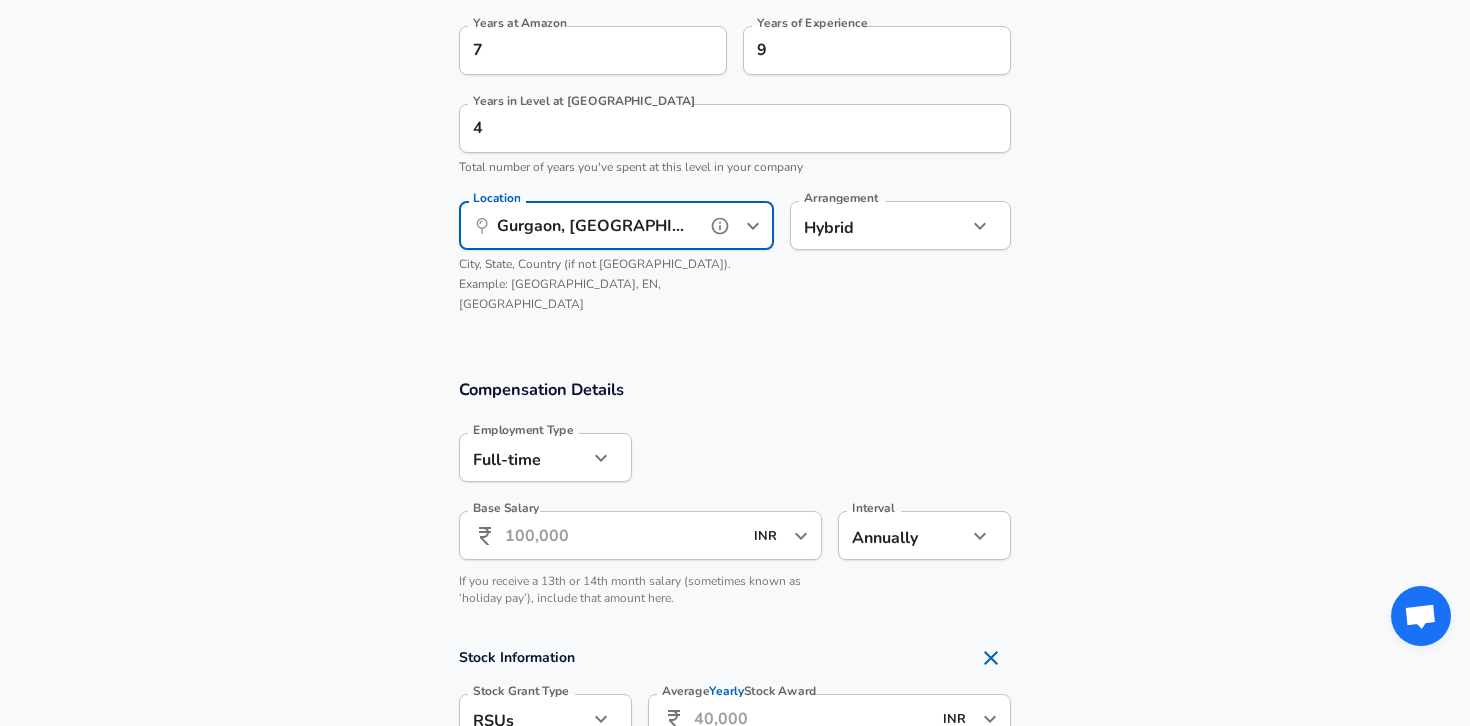 scroll, scrollTop: 1057, scrollLeft: 0, axis: vertical 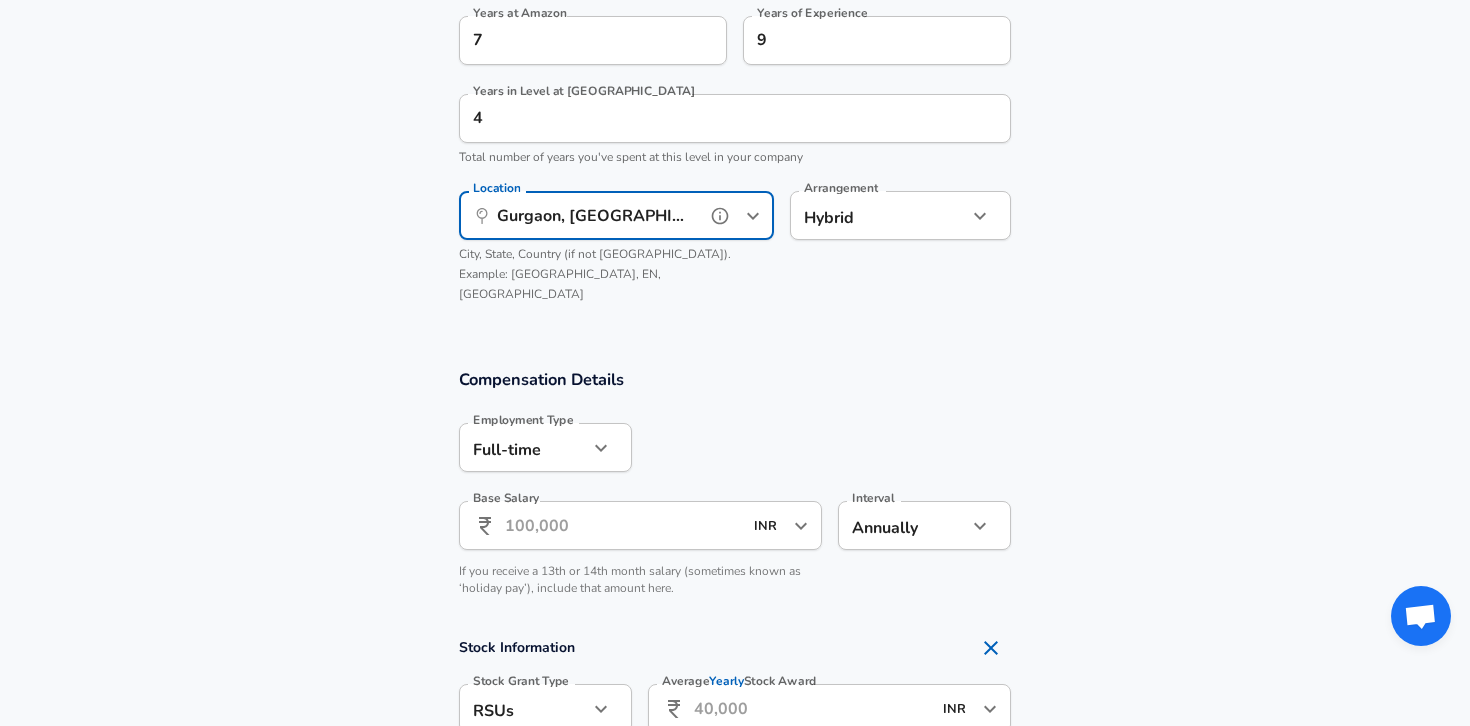 type on "Gurgaon, [GEOGRAPHIC_DATA], [GEOGRAPHIC_DATA]" 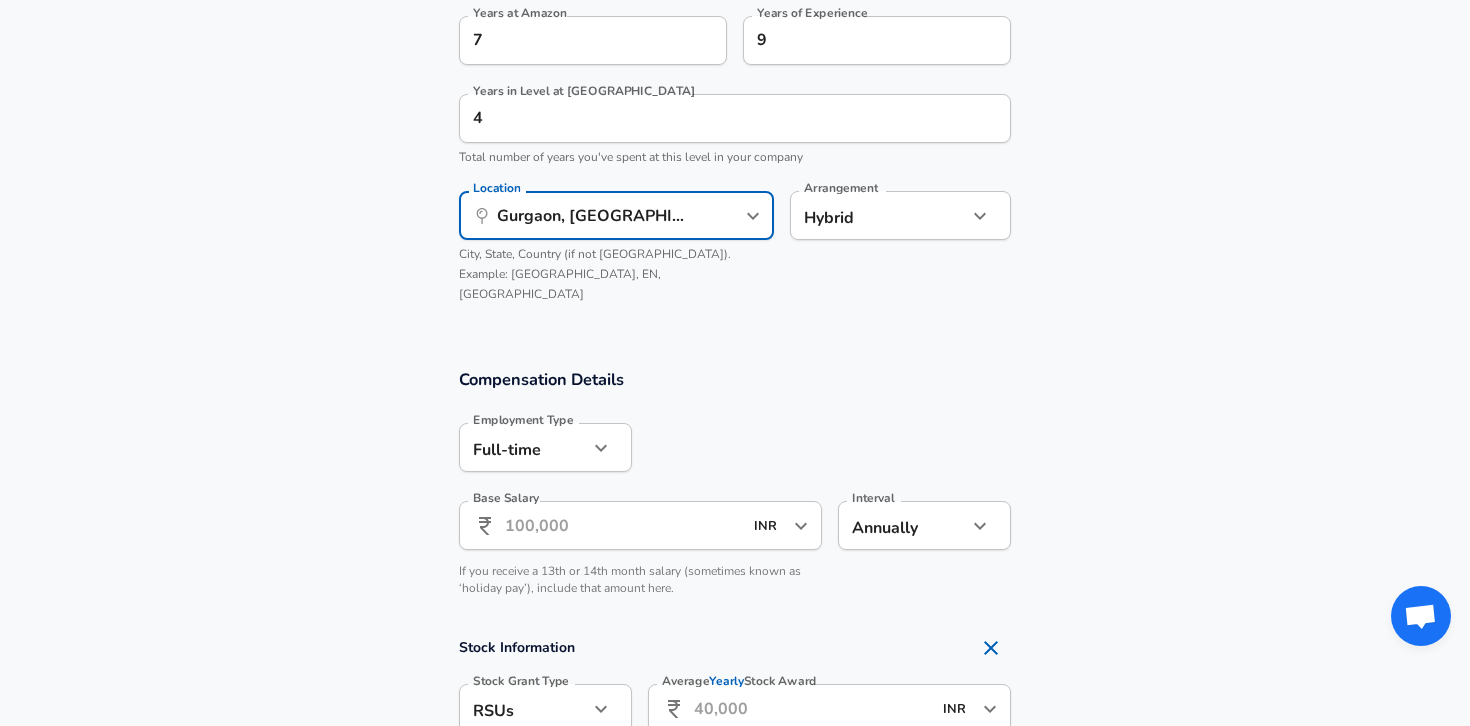 click on "Base Salary" at bounding box center [623, 525] 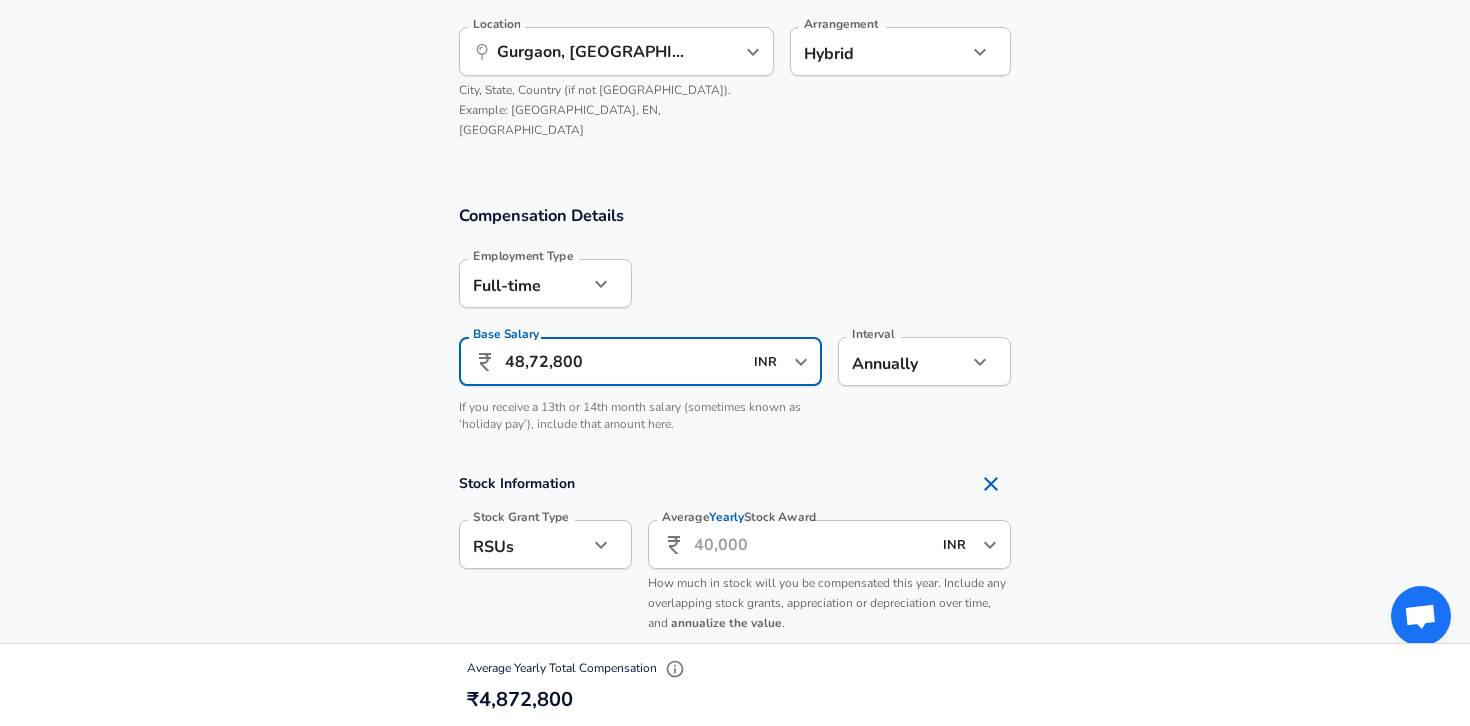 scroll, scrollTop: 1228, scrollLeft: 0, axis: vertical 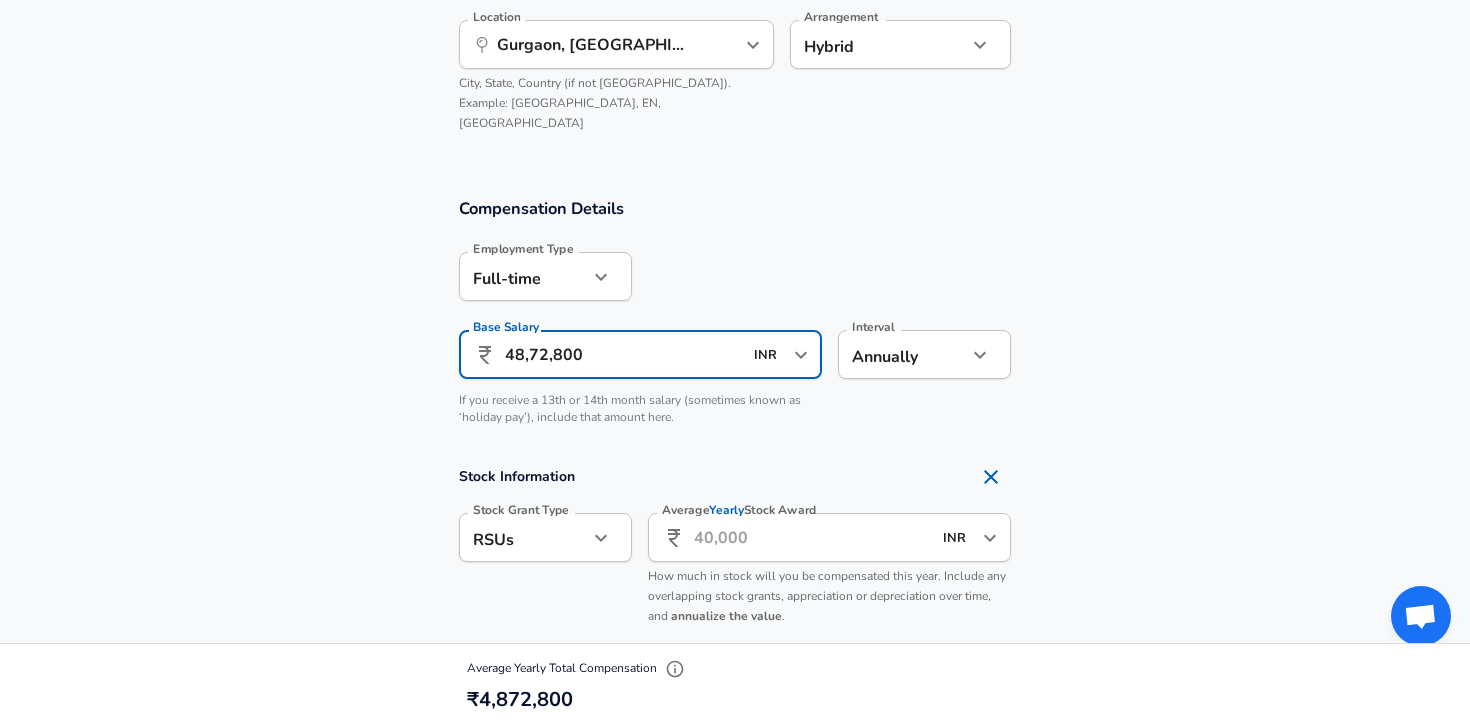 type on "48,72,800" 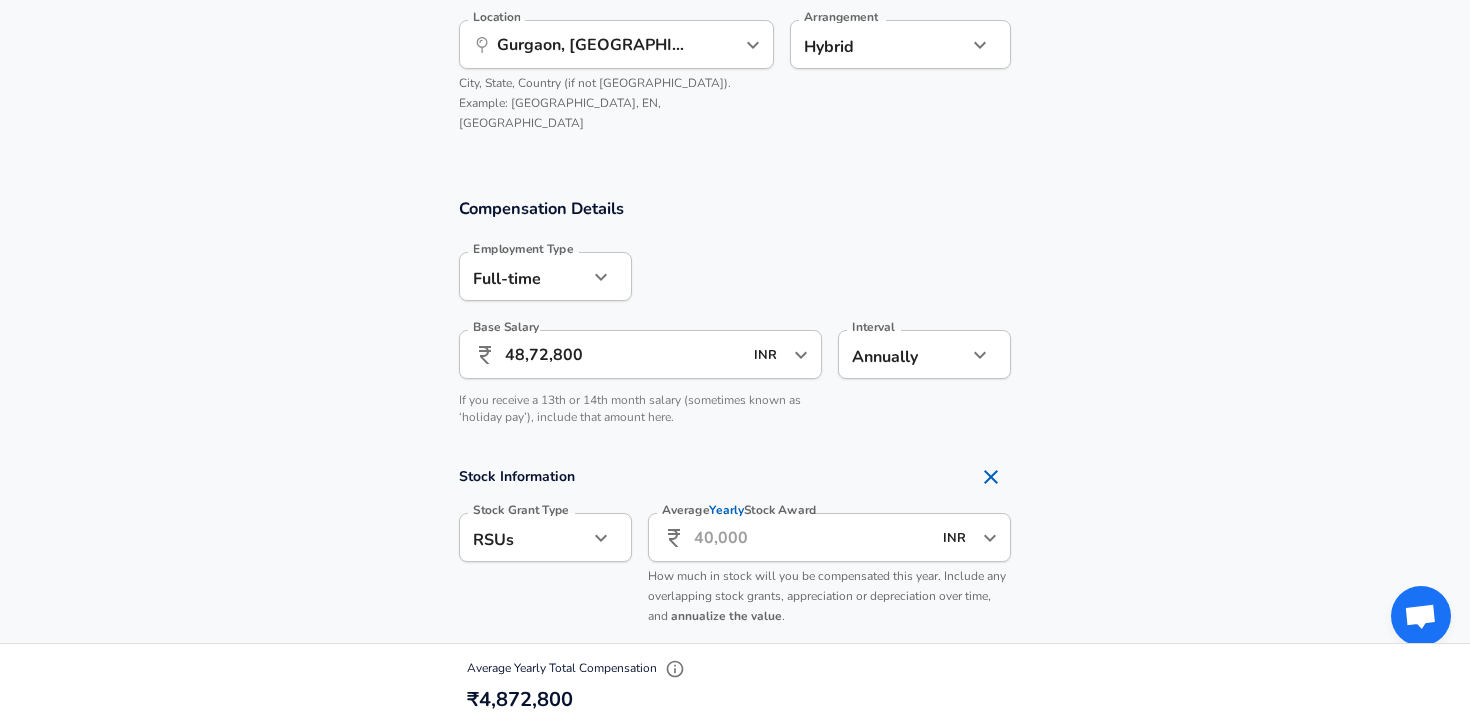 click on "Average  Yearly  Stock Award" at bounding box center [812, 537] 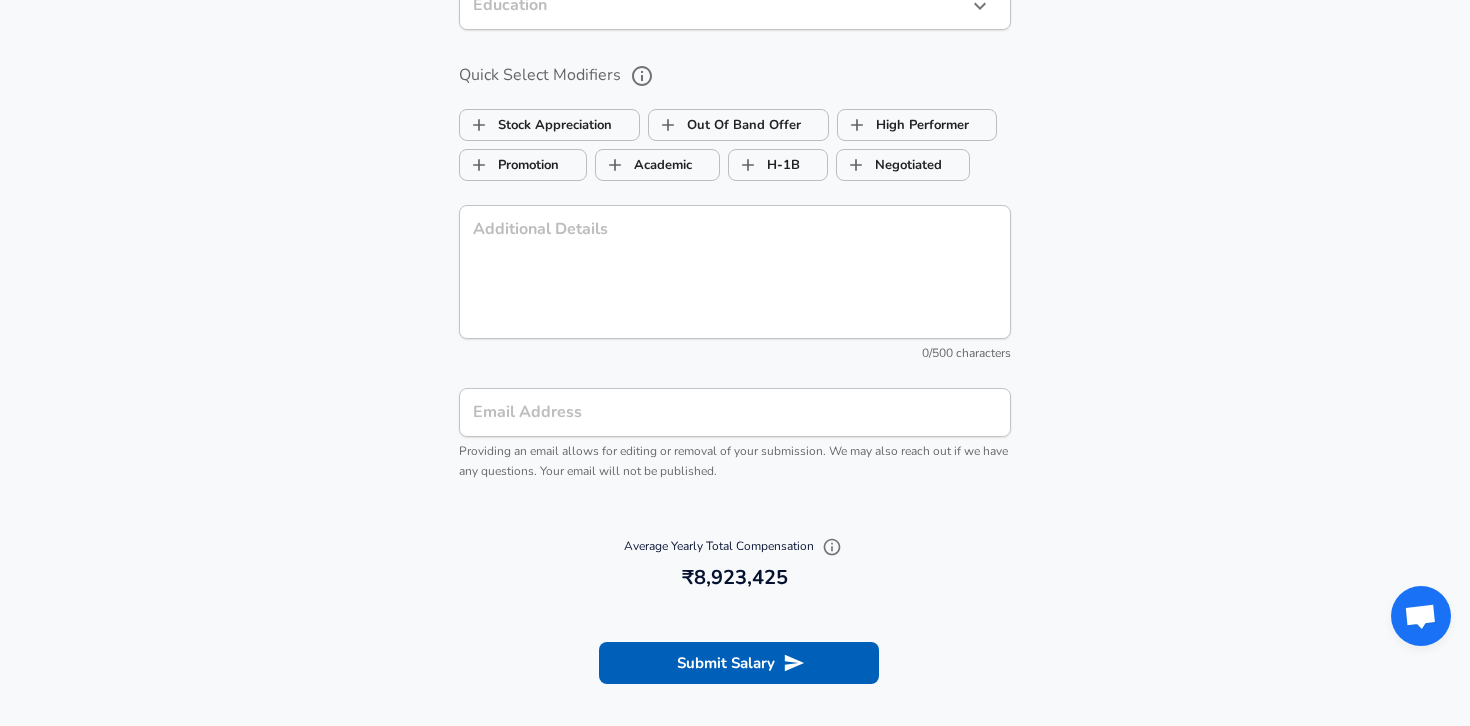 scroll, scrollTop: 2184, scrollLeft: 0, axis: vertical 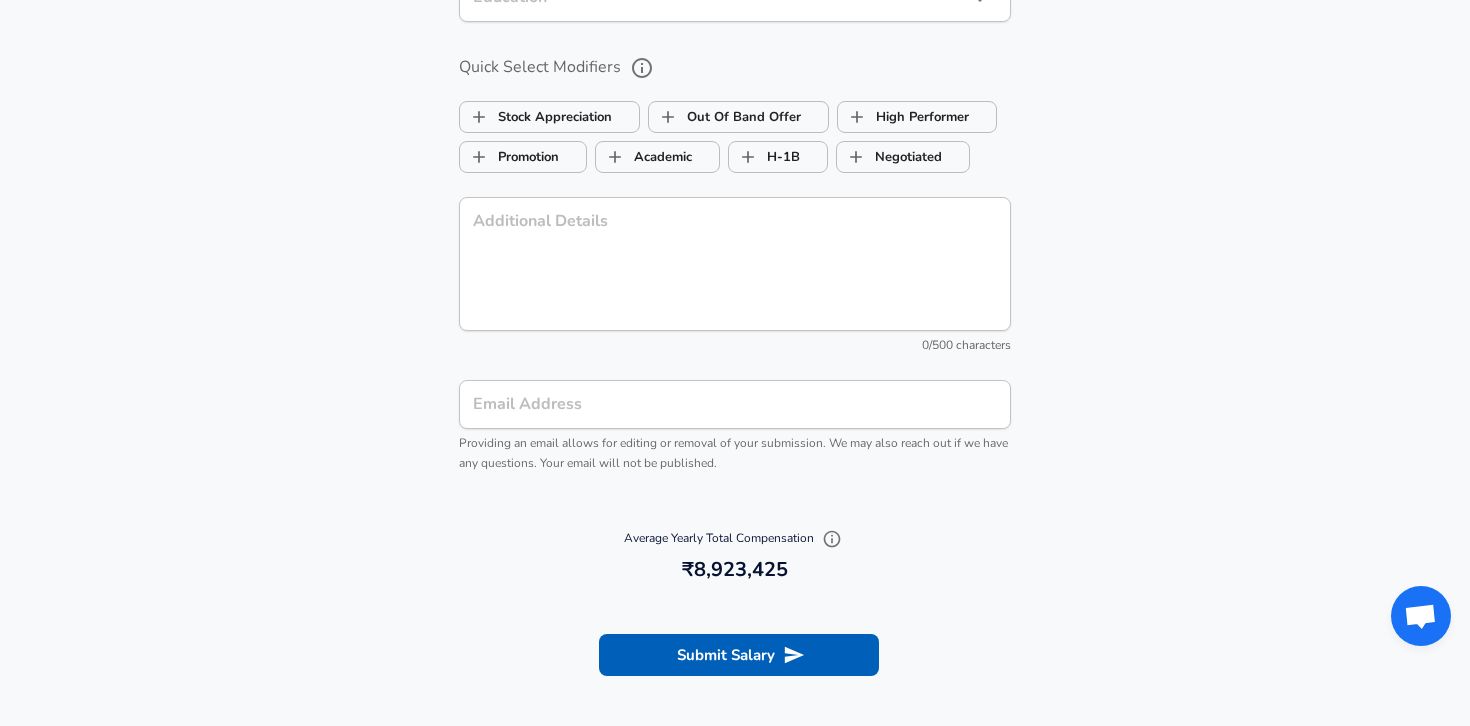 type on "40,50,625" 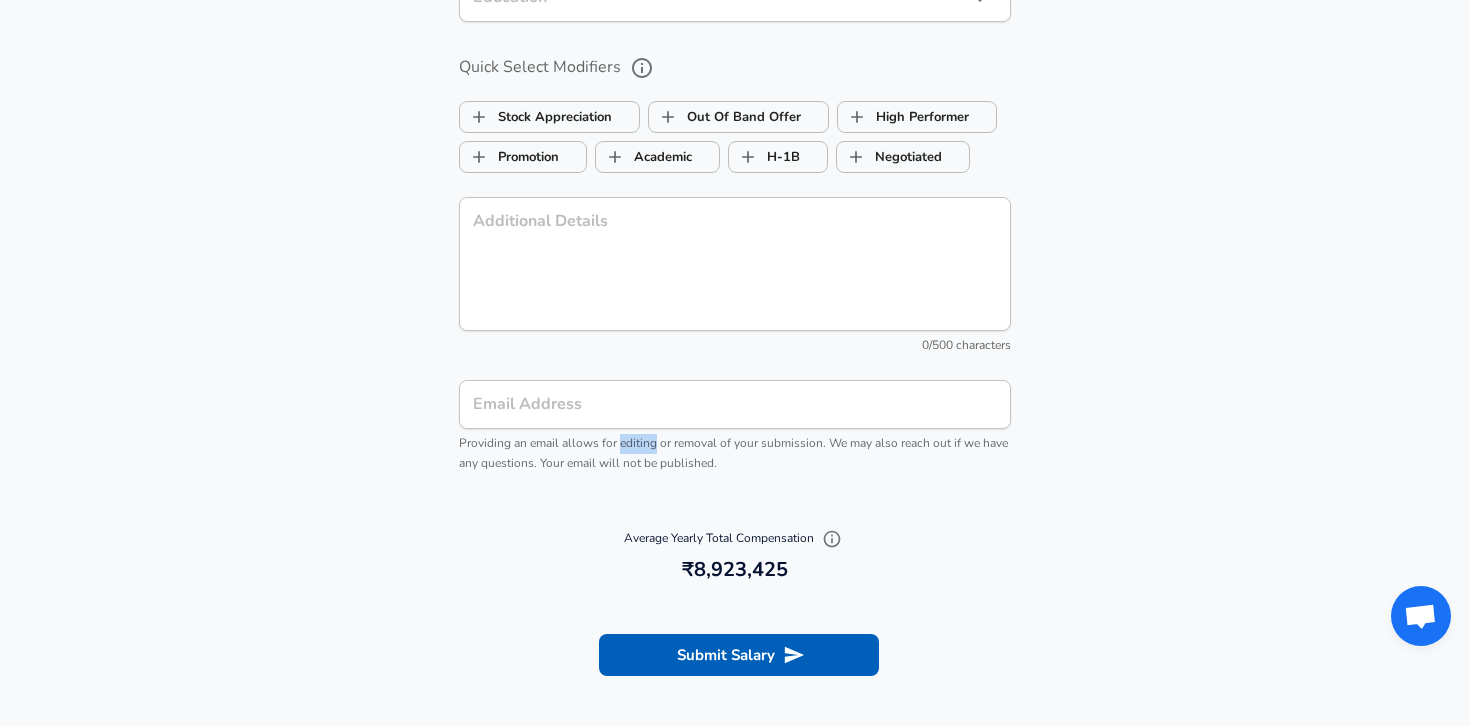click on "Providing an email allows for editing or removal of your submission. We may also reach out if we have any questions. Your email will not be published." at bounding box center (733, 453) 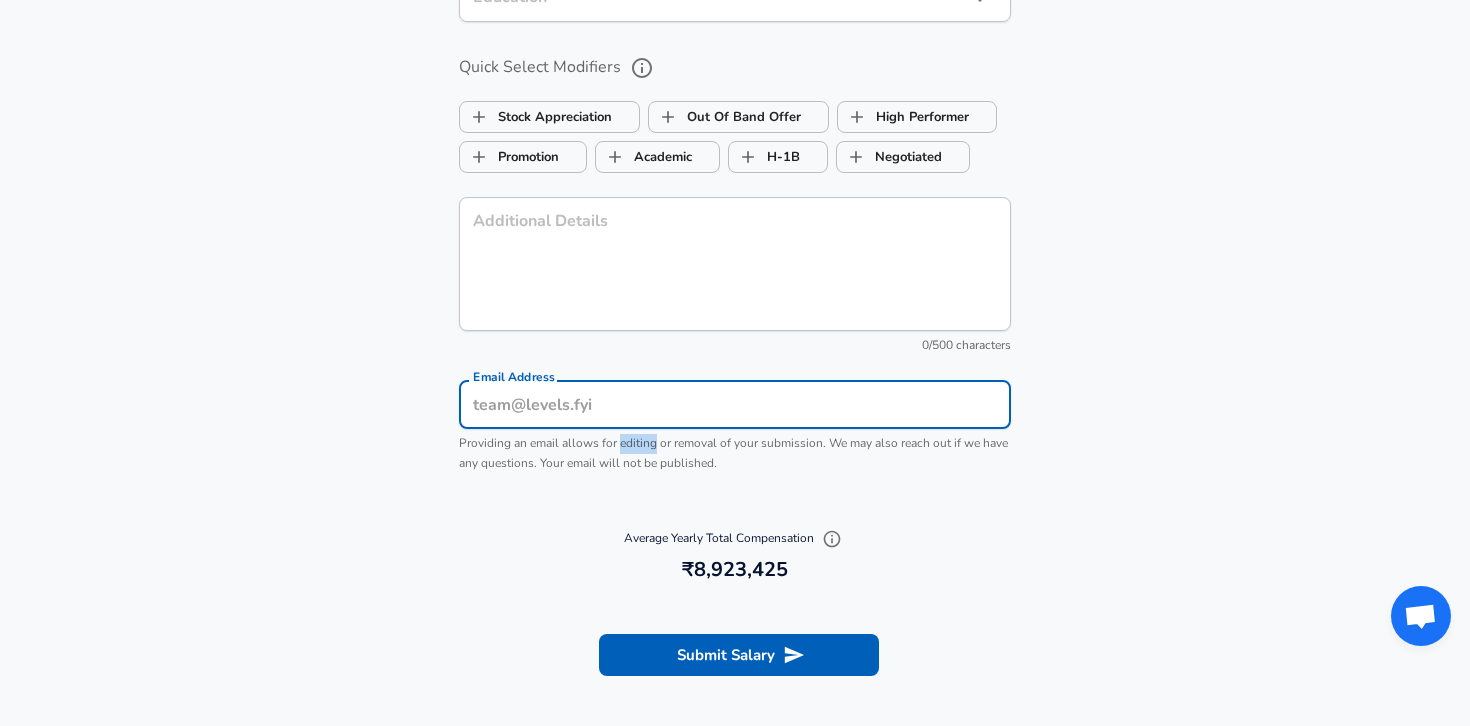 click on "Email Address" at bounding box center [735, 404] 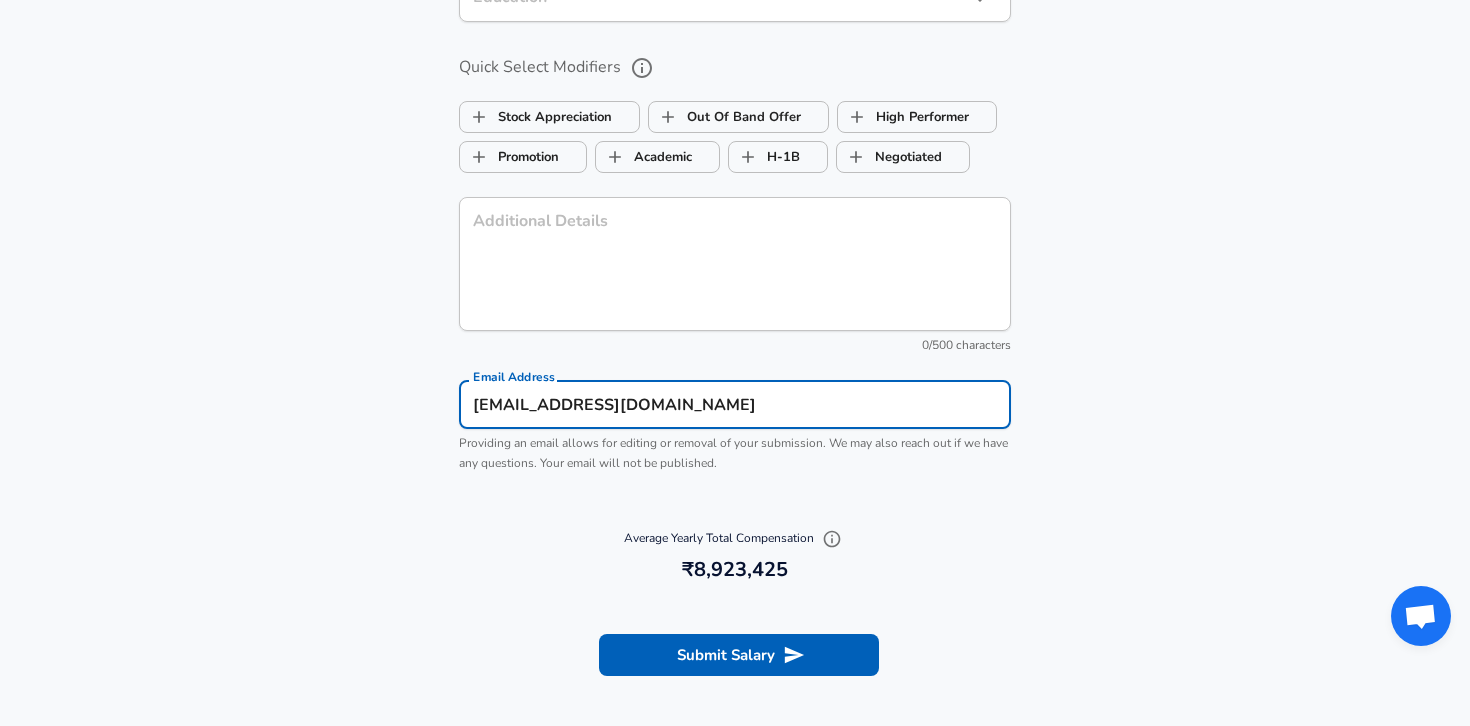 type on "[EMAIL_ADDRESS][DOMAIN_NAME]" 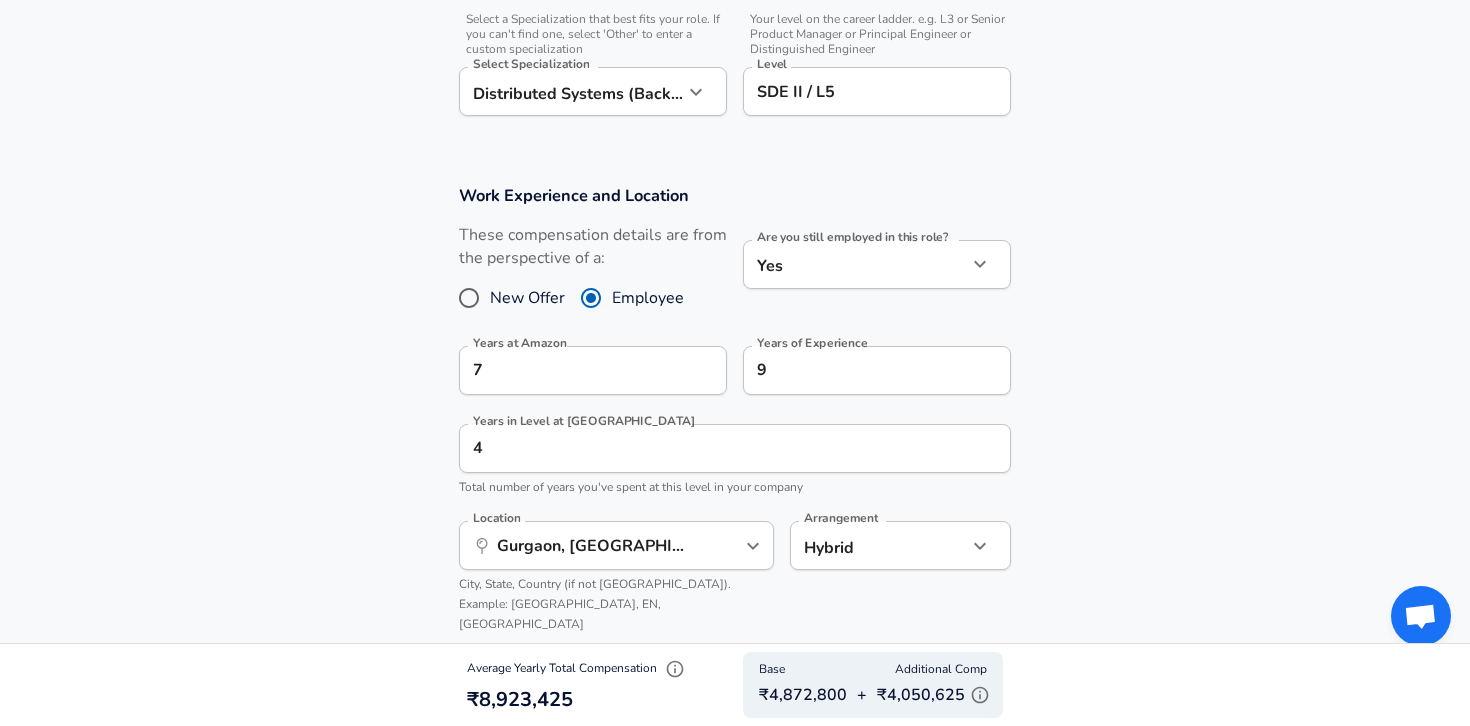scroll, scrollTop: 729, scrollLeft: 0, axis: vertical 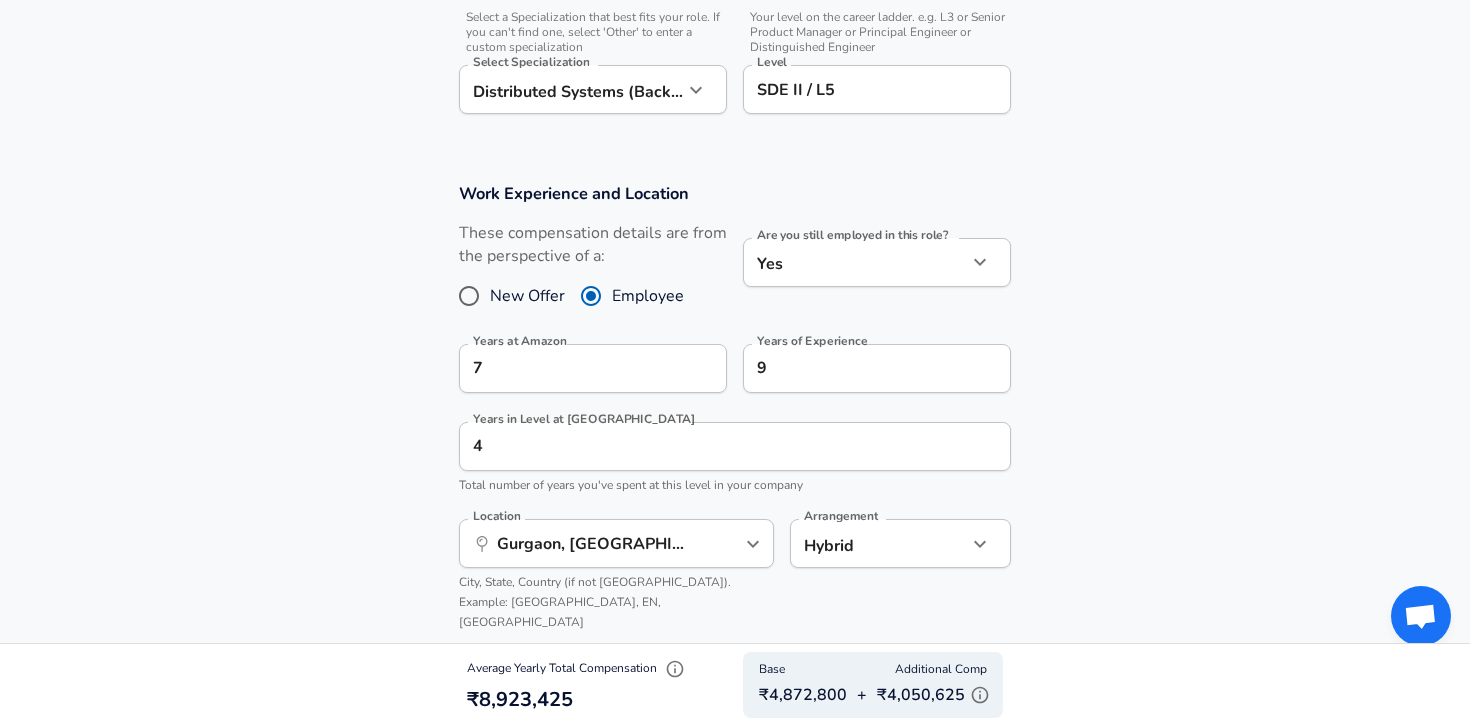 click on "Restart Add Your Salary Upload your offer letter   to verify your submission Enhance Privacy and Anonymity No Automatically hides specific fields until there are enough submissions to safely display the full details.   More Details Based on your submission and the data points that we have already collected, we will automatically hide and anonymize specific fields if there aren't enough data points to remain sufficiently anonymous. Company & Title Information   Enter the company you received your offer from Company Amazon Company   Select the title that closest resembles your official title. This should be similar to the title that was present on your offer letter. Title Software Development Engineer 2 Title   Select a job family that best fits your role. If you can't find one, select 'Other' to enter a custom job family Job Family Software Engineer Job Family   Select a Specialization that best fits your role. If you can't find one, select 'Other' to enter a custom specialization Select Specialization   Level" at bounding box center (735, -366) 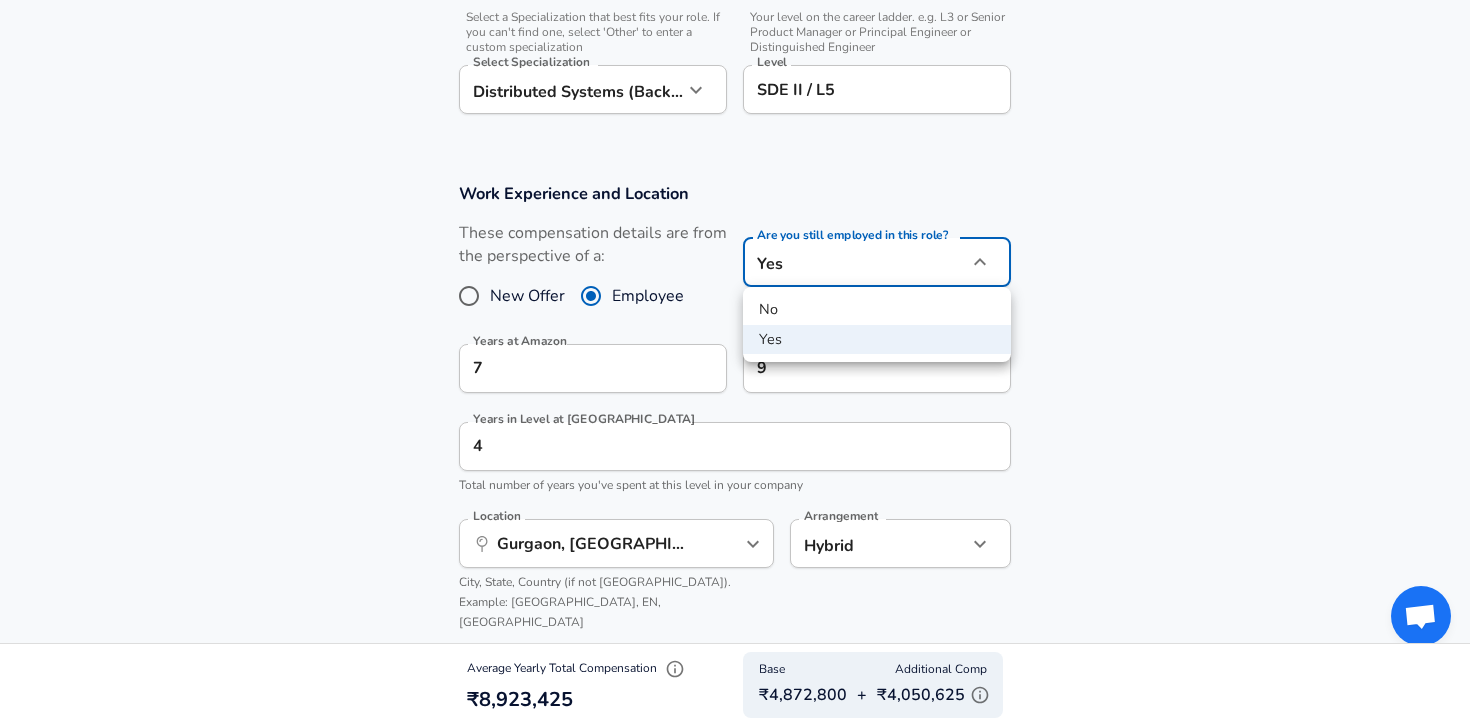 click on "Yes" at bounding box center (877, 340) 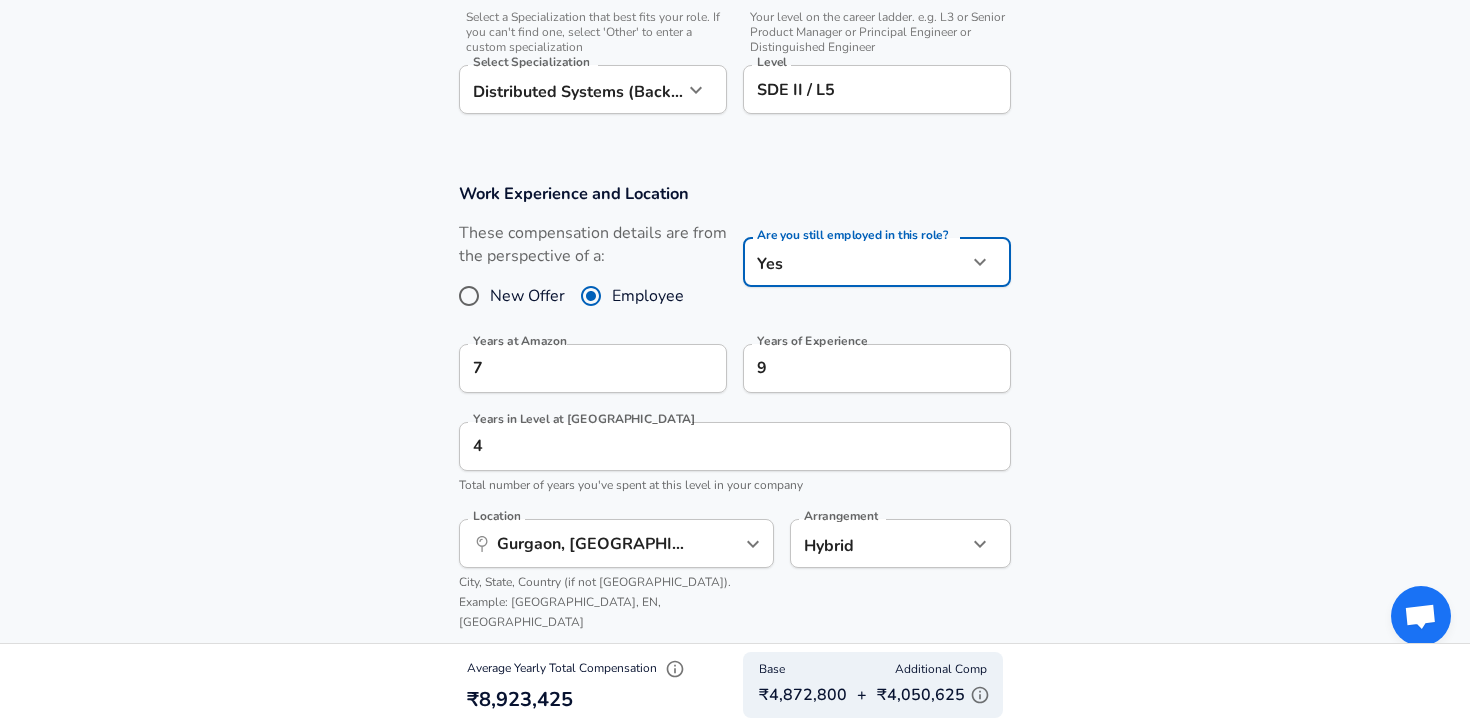 click on "Restart Add Your Salary Upload your offer letter   to verify your submission Enhance Privacy and Anonymity No Automatically hides specific fields until there are enough submissions to safely display the full details.   More Details Based on your submission and the data points that we have already collected, we will automatically hide and anonymize specific fields if there aren't enough data points to remain sufficiently anonymous. Company & Title Information   Enter the company you received your offer from Company Amazon Company   Select the title that closest resembles your official title. This should be similar to the title that was present on your offer letter. Title Software Development Engineer 2 Title   Select a job family that best fits your role. If you can't find one, select 'Other' to enter a custom job family Job Family Software Engineer Job Family   Select a Specialization that best fits your role. If you can't find one, select 'Other' to enter a custom specialization Select Specialization   Level" at bounding box center [735, -366] 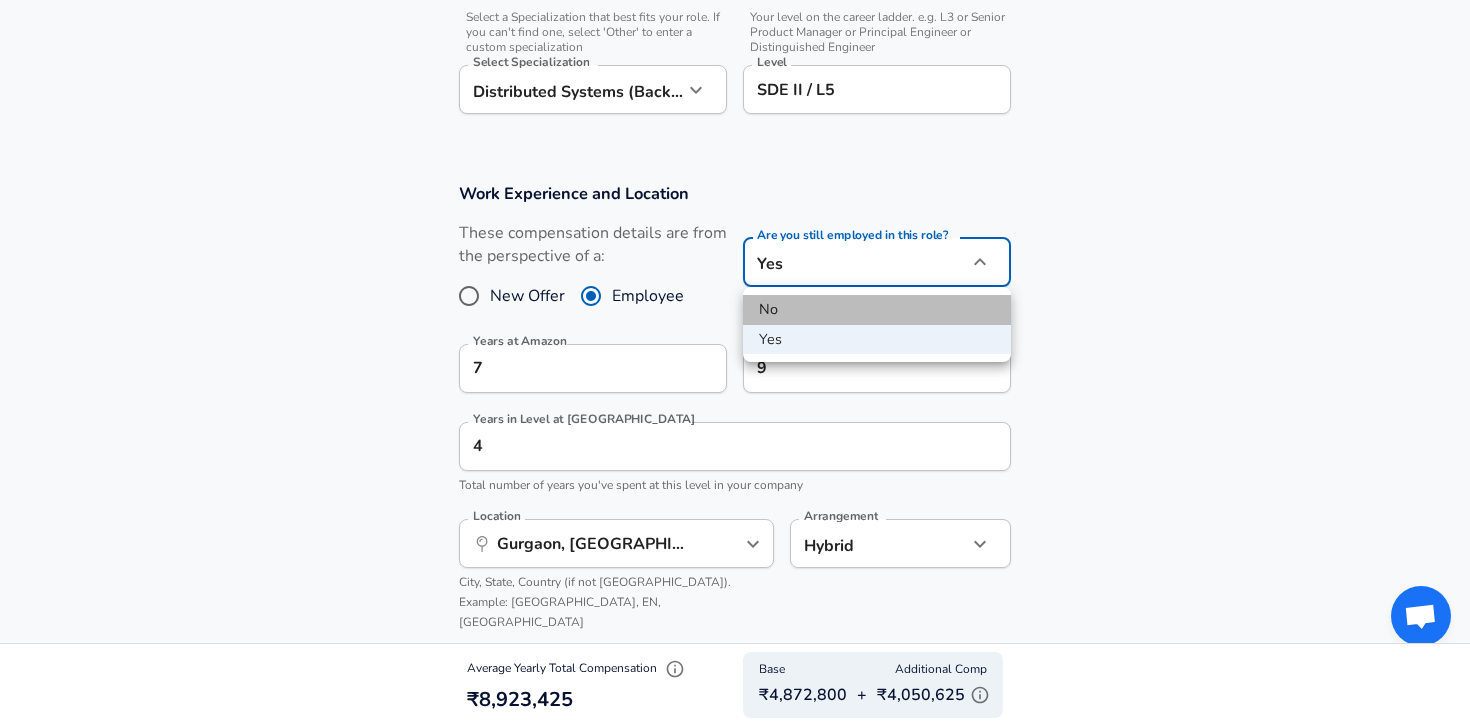 click on "No" at bounding box center (877, 310) 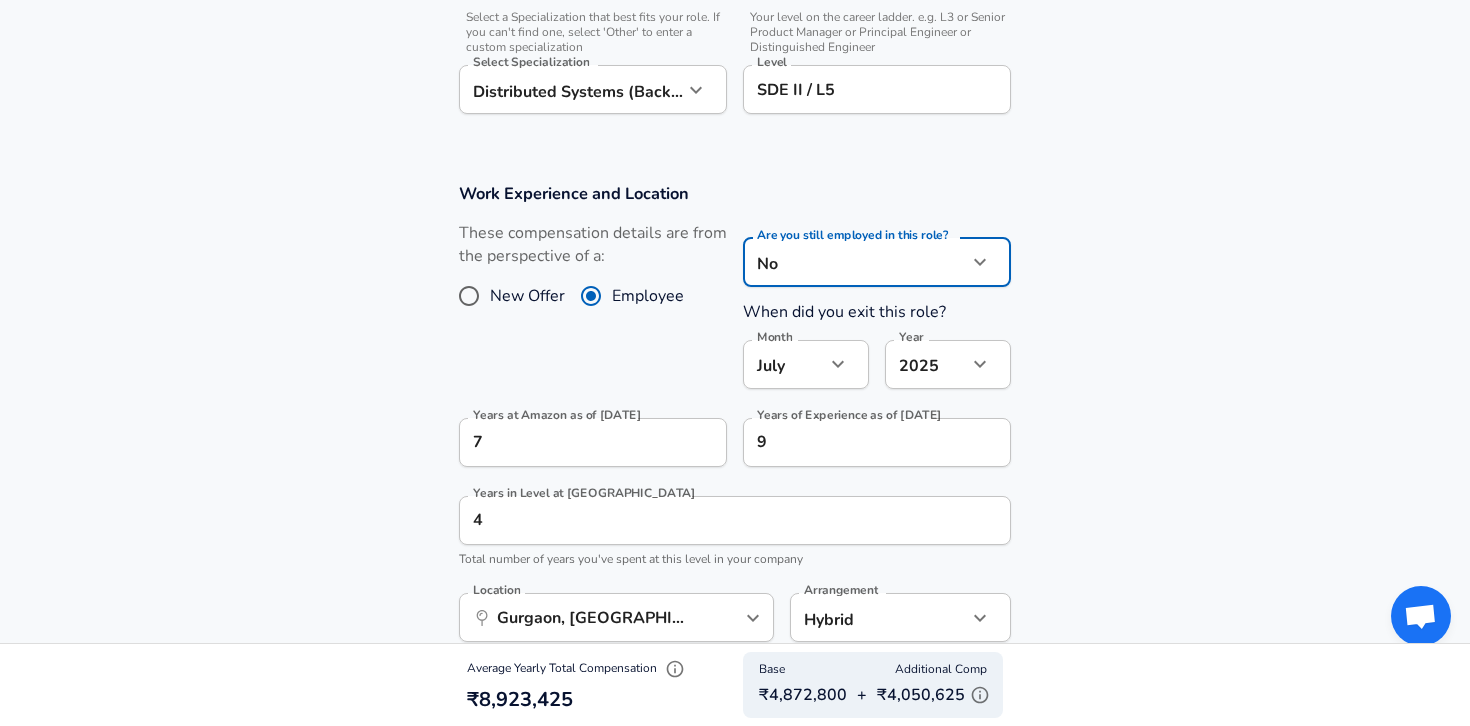 click on "Restart Add Your Salary Upload your offer letter   to verify your submission Enhance Privacy and Anonymity No Automatically hides specific fields until there are enough submissions to safely display the full details.   More Details Based on your submission and the data points that we have already collected, we will automatically hide and anonymize specific fields if there aren't enough data points to remain sufficiently anonymous. Company & Title Information   Enter the company you received your offer from Company Amazon Company   Select the title that closest resembles your official title. This should be similar to the title that was present on your offer letter. Title Software Development Engineer 2 Title   Select a job family that best fits your role. If you can't find one, select 'Other' to enter a custom job family Job Family Software Engineer Job Family   Select a Specialization that best fits your role. If you can't find one, select 'Other' to enter a custom specialization Select Specialization   Level" at bounding box center (735, -366) 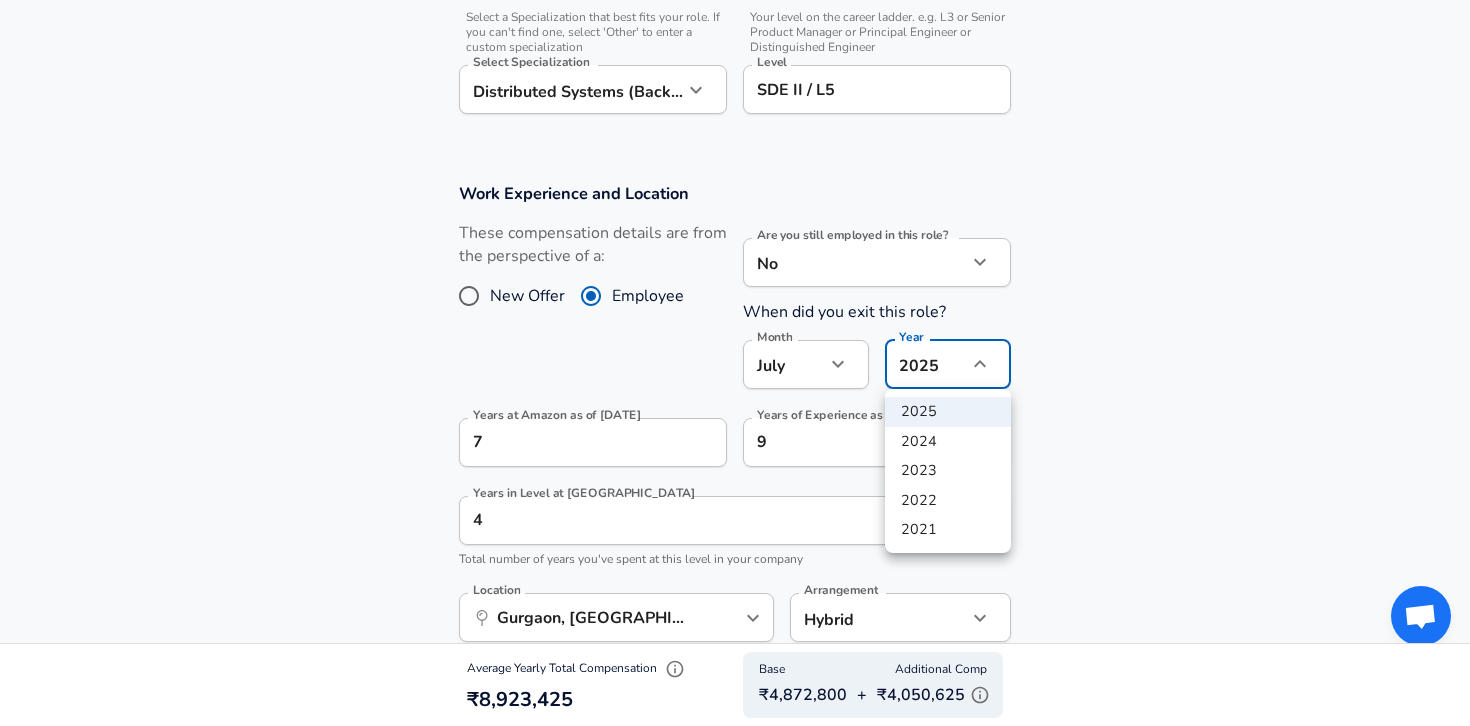 click on "2024" at bounding box center [948, 442] 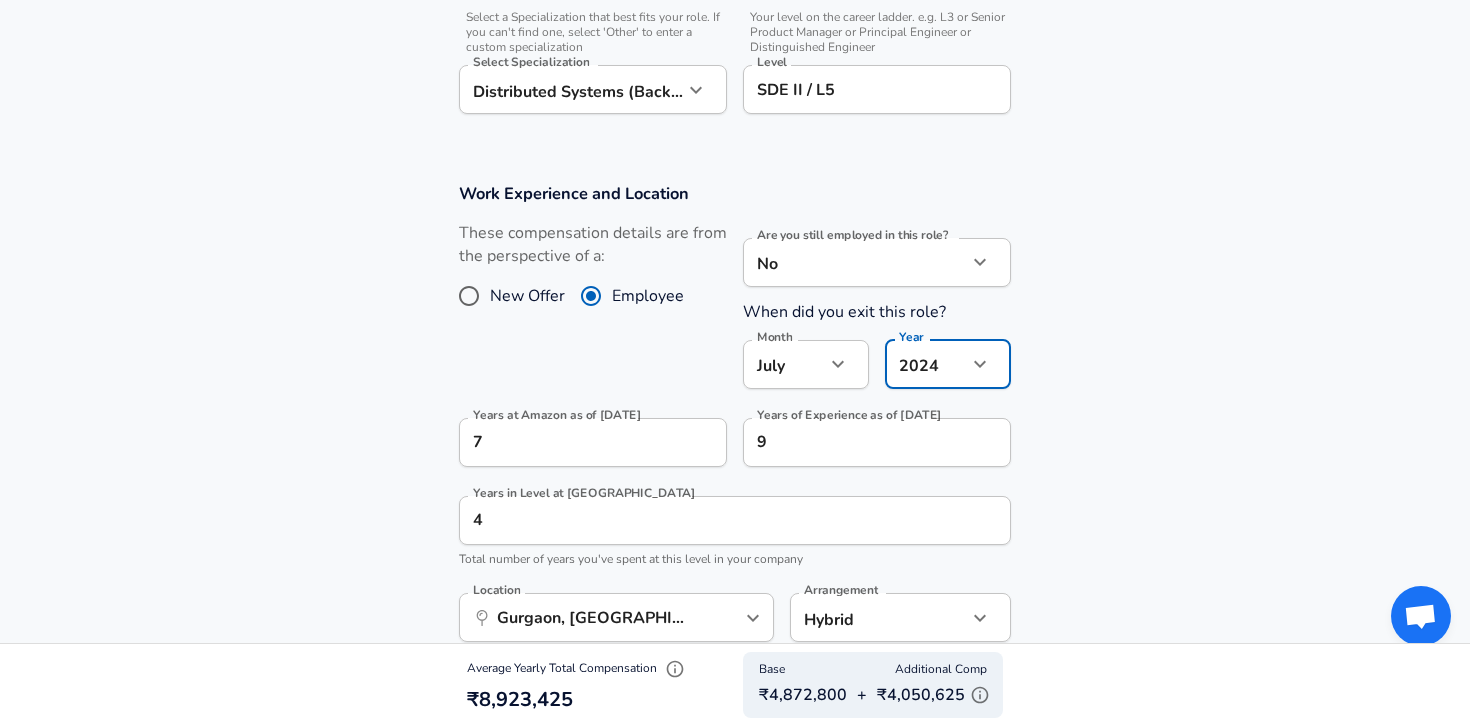 click on "[DATE] Month" at bounding box center [806, 364] 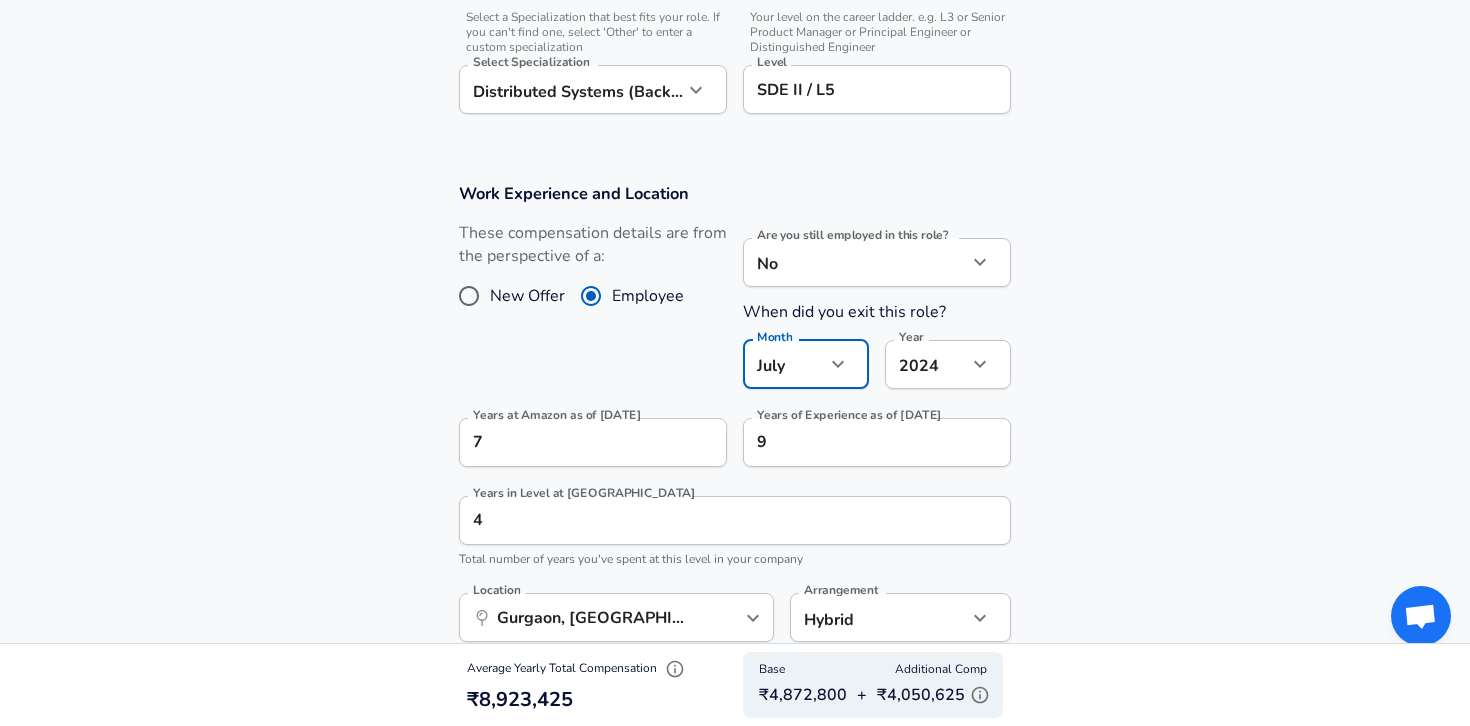 click 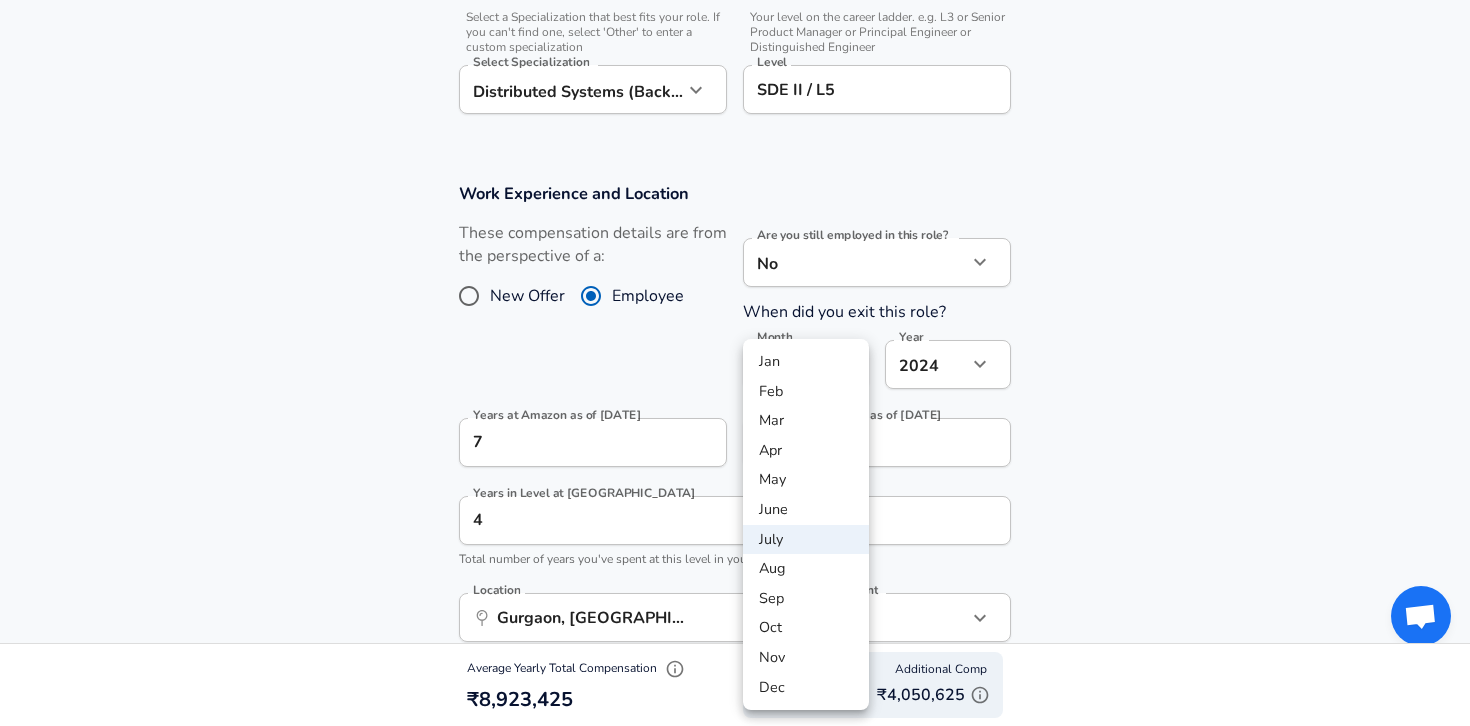 click on "Nov" at bounding box center (806, 658) 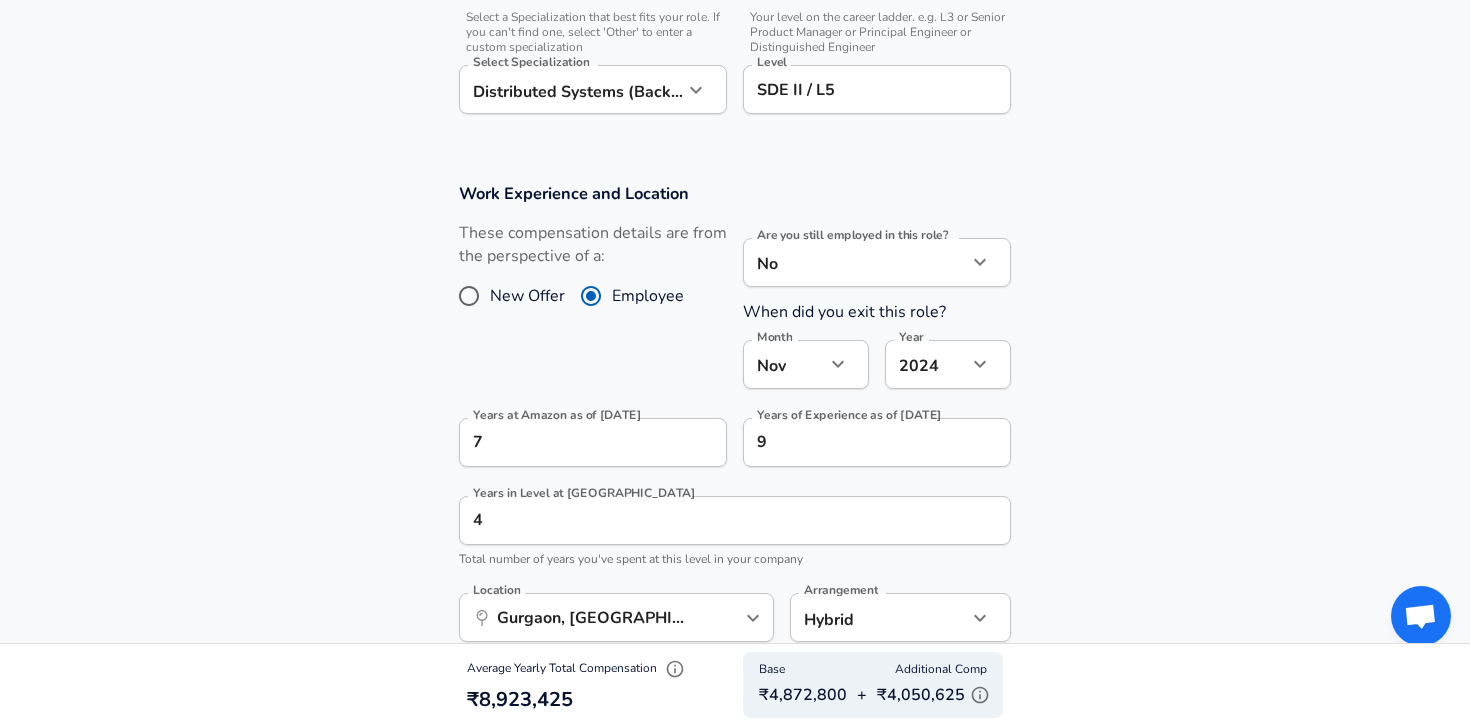 click on "Work Experience and Location These compensation details are from the perspective of a: New Offer Employee Are you still employed in this role? No no Are you still employed in this role? When did you exit this role? Month [DATE] Month Year [DATE] 2024 Year Years at Amazon as of [DATE] 7 Years at [GEOGRAPHIC_DATA] as of [DATE] Years of Experience as of [DATE] 9 Years of Experience as of [DATE] Years in Level at Amazon 4 Years in Level at Amazon   Total number of years you've spent at this level in your company Location ​ [GEOGRAPHIC_DATA], [GEOGRAPHIC_DATA], [GEOGRAPHIC_DATA] Location   City, State, Country (if not [GEOGRAPHIC_DATA]). Example: [GEOGRAPHIC_DATA], EN, [GEOGRAPHIC_DATA] Arrangement Hybrid hybrid Arrangement" at bounding box center (735, 453) 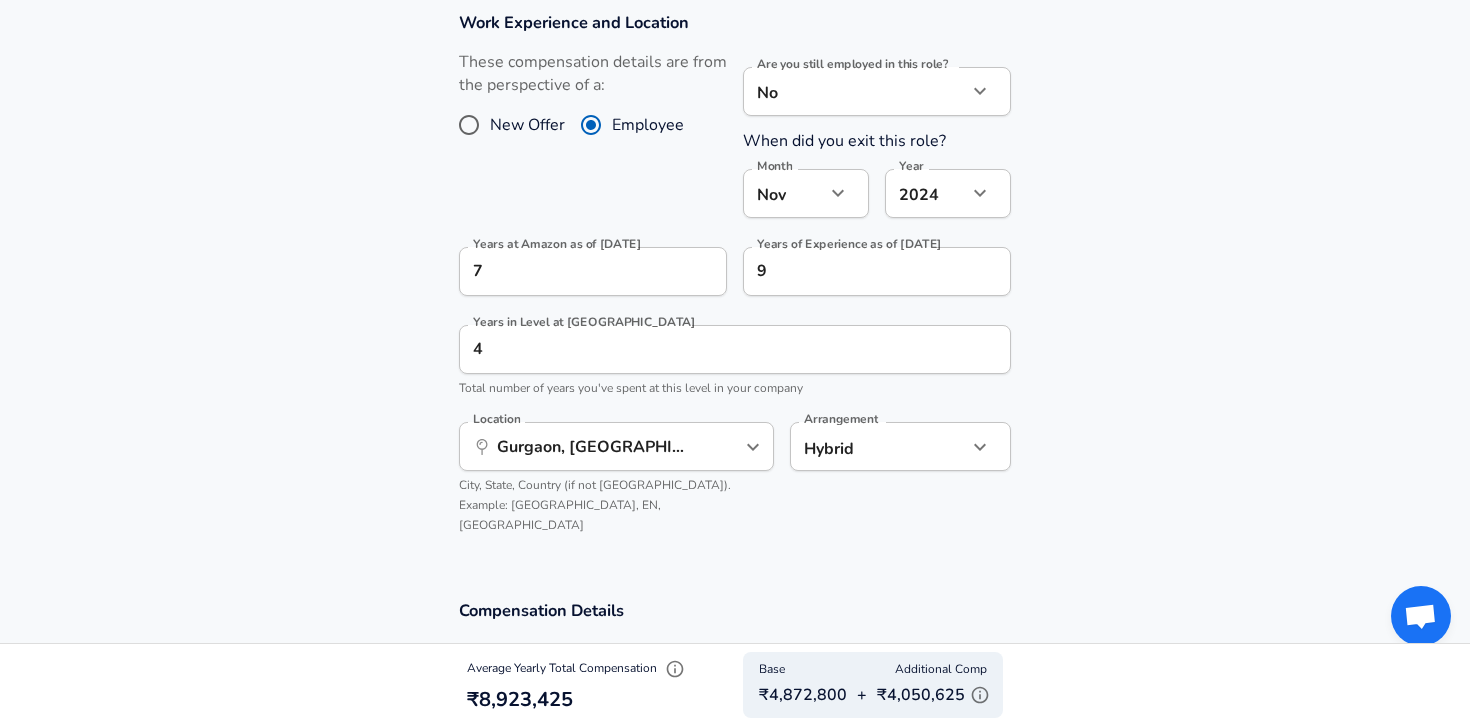scroll, scrollTop: 925, scrollLeft: 0, axis: vertical 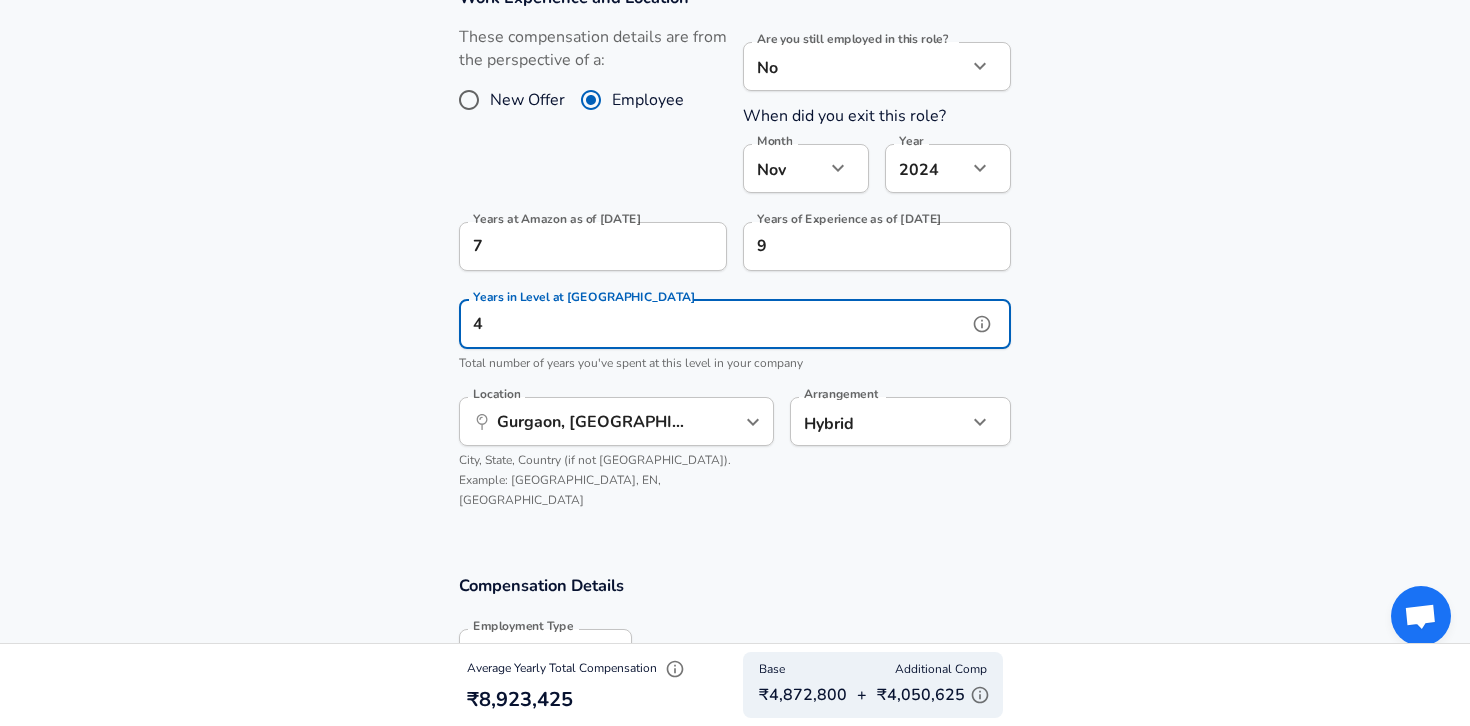 click on "4" at bounding box center [713, 324] 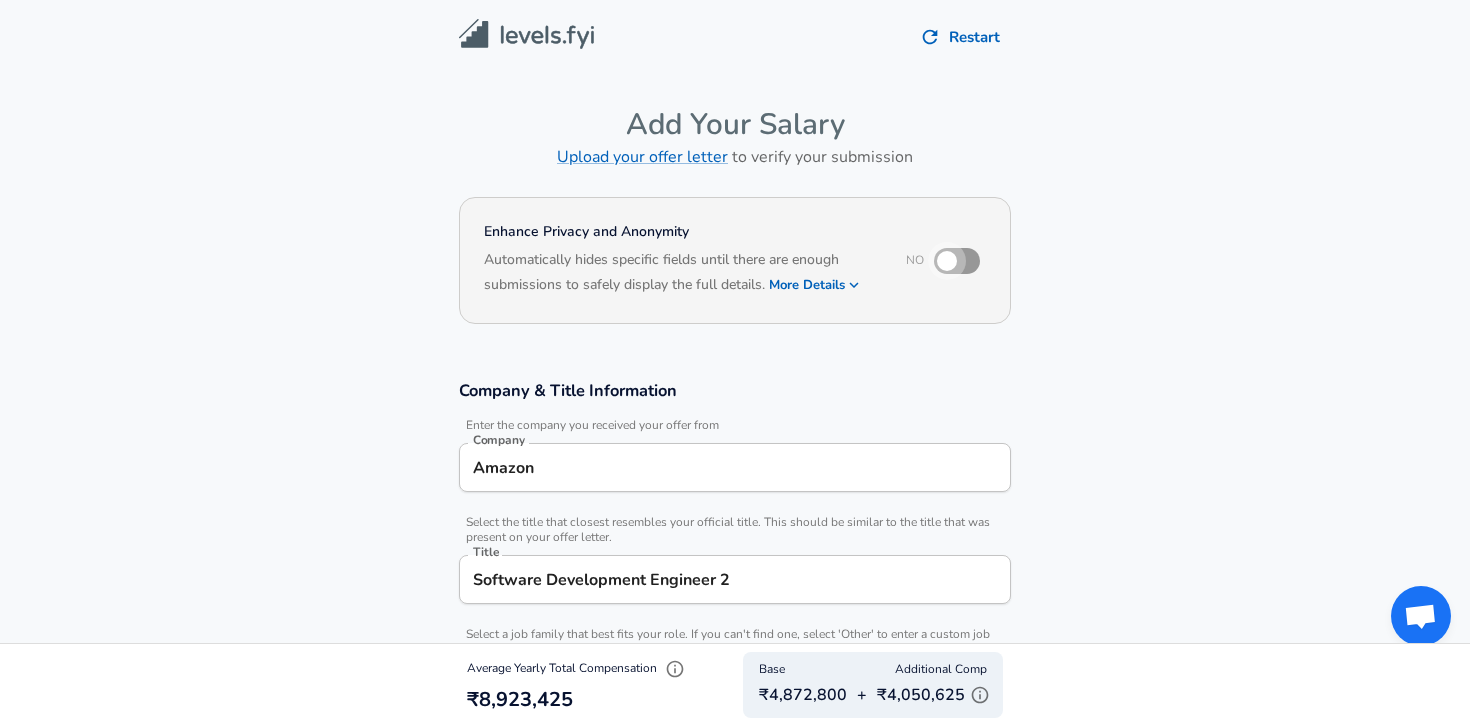 click at bounding box center [947, 261] 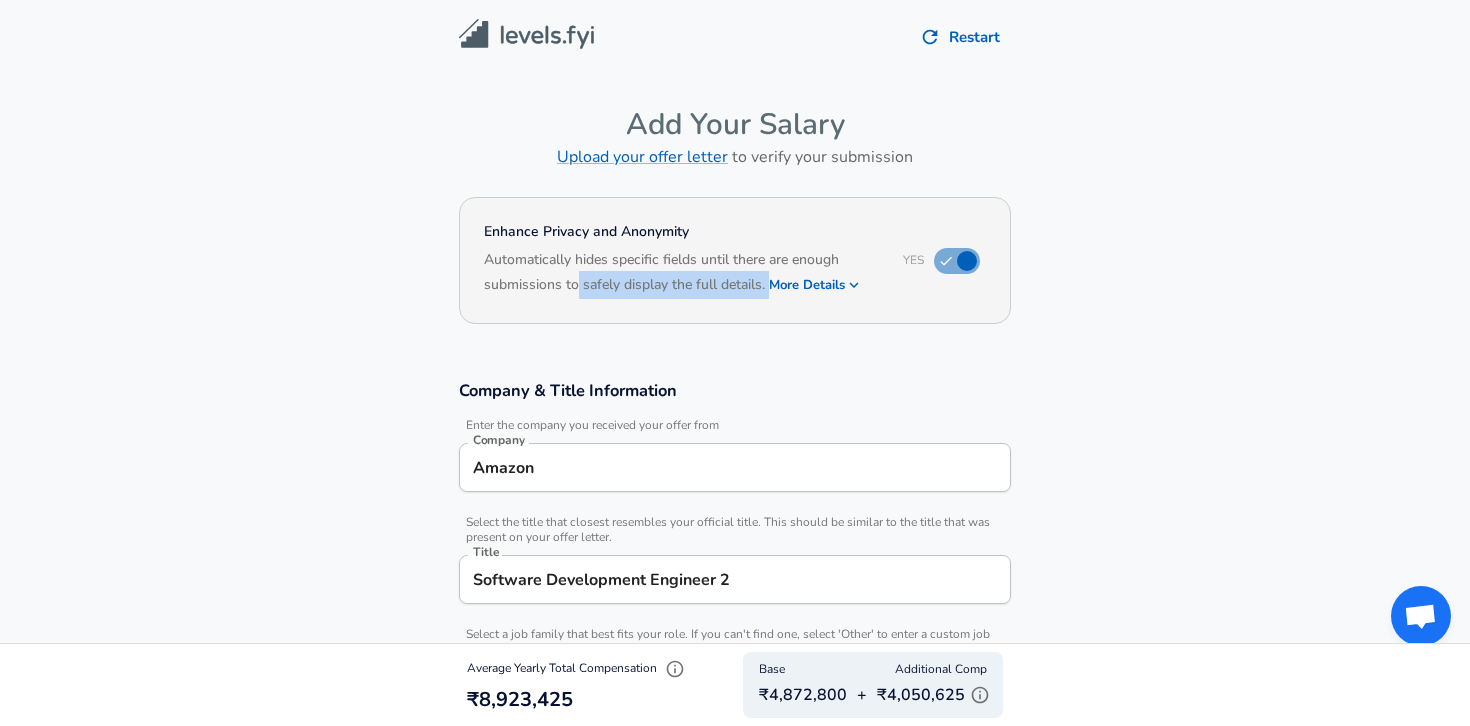 drag, startPoint x: 578, startPoint y: 288, endPoint x: 791, endPoint y: 284, distance: 213.03755 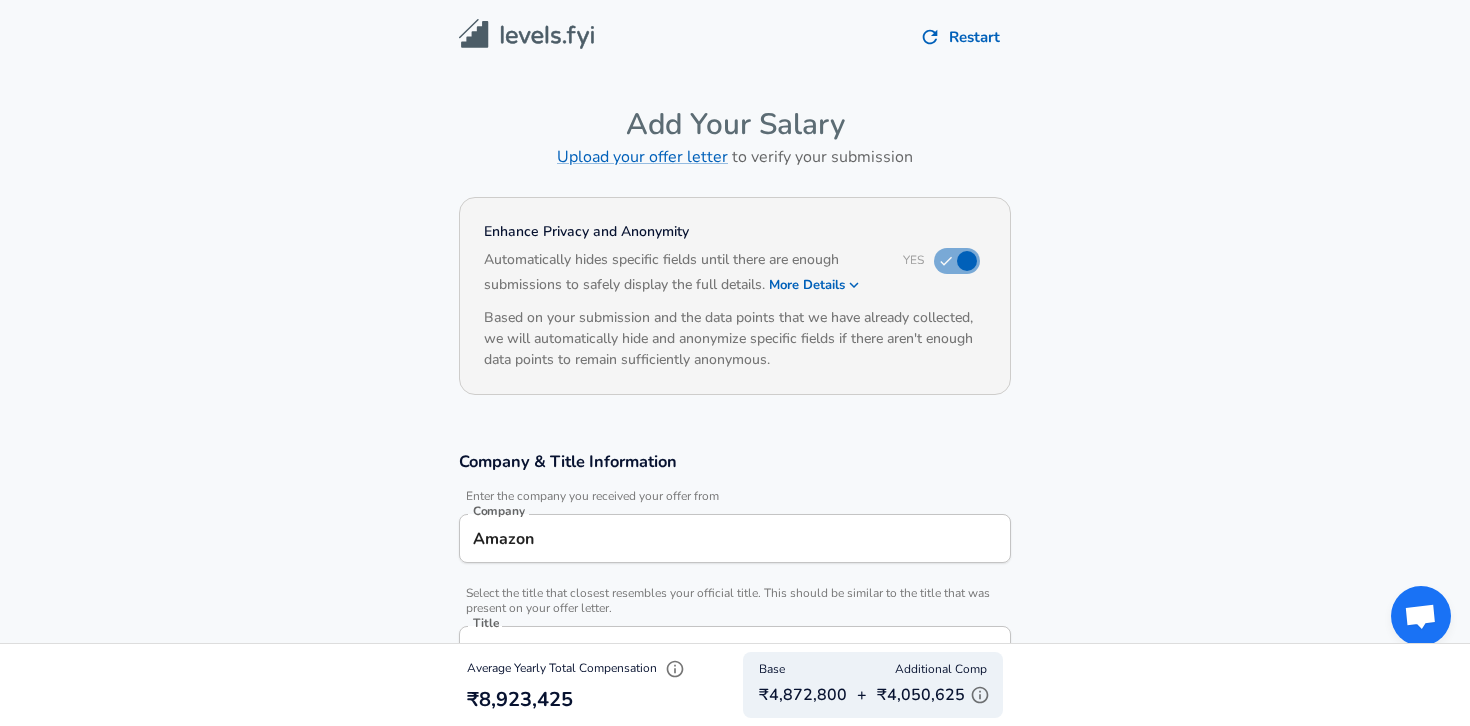 click on "Enhance Privacy and Anonymity Yes Automatically hides specific fields until there are enough submissions to safely display the full details.   More Details Based on your submission and the data points that we have already collected, we will automatically hide and anonymize specific fields if there aren't enough data points to remain sufficiently anonymous." at bounding box center (735, 309) 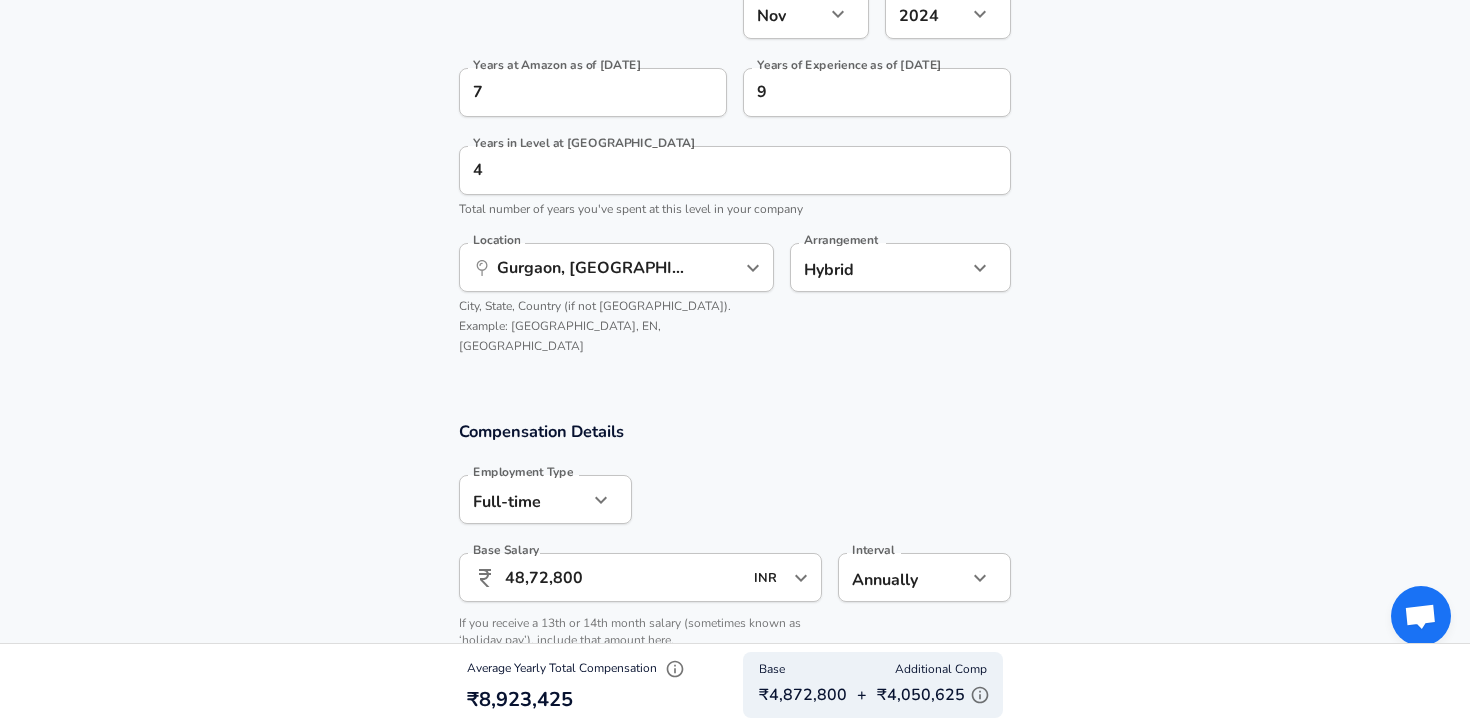 scroll, scrollTop: 1153, scrollLeft: 0, axis: vertical 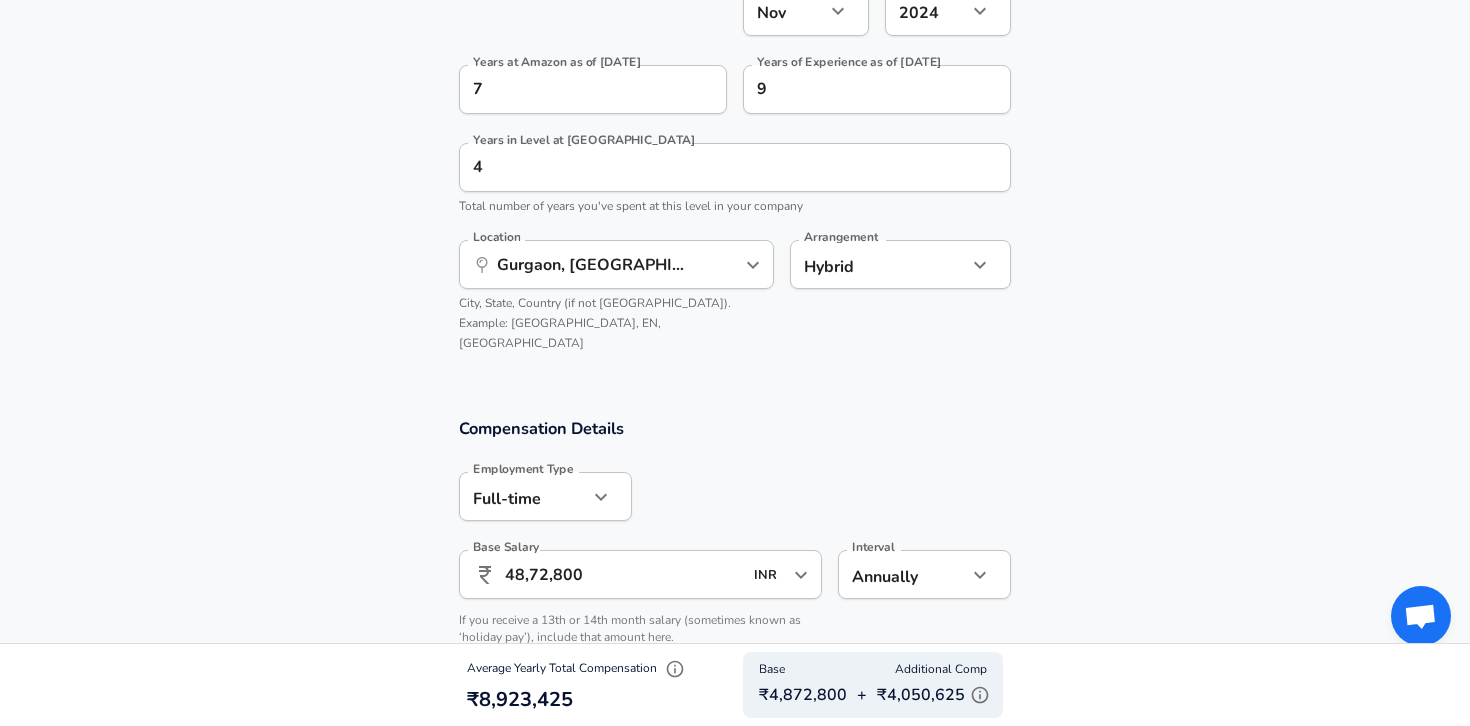 click 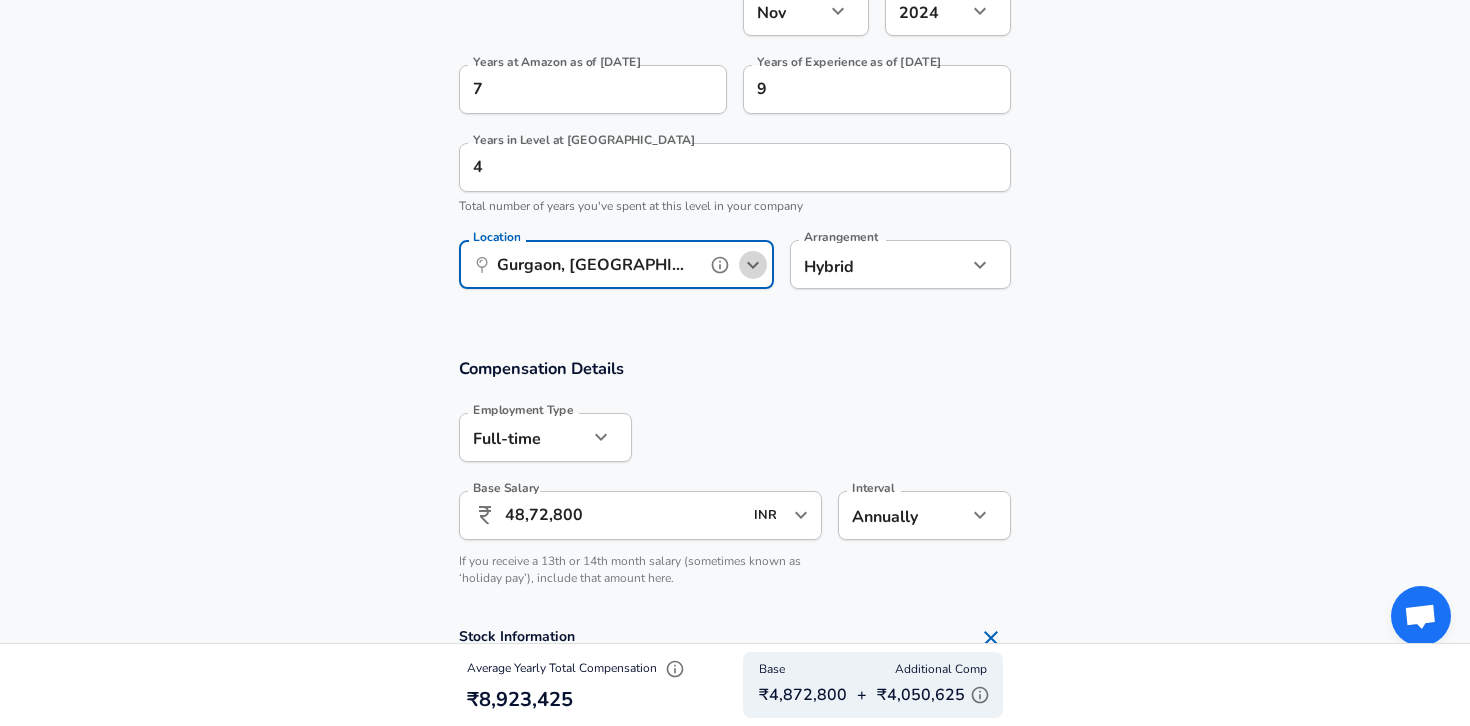 click 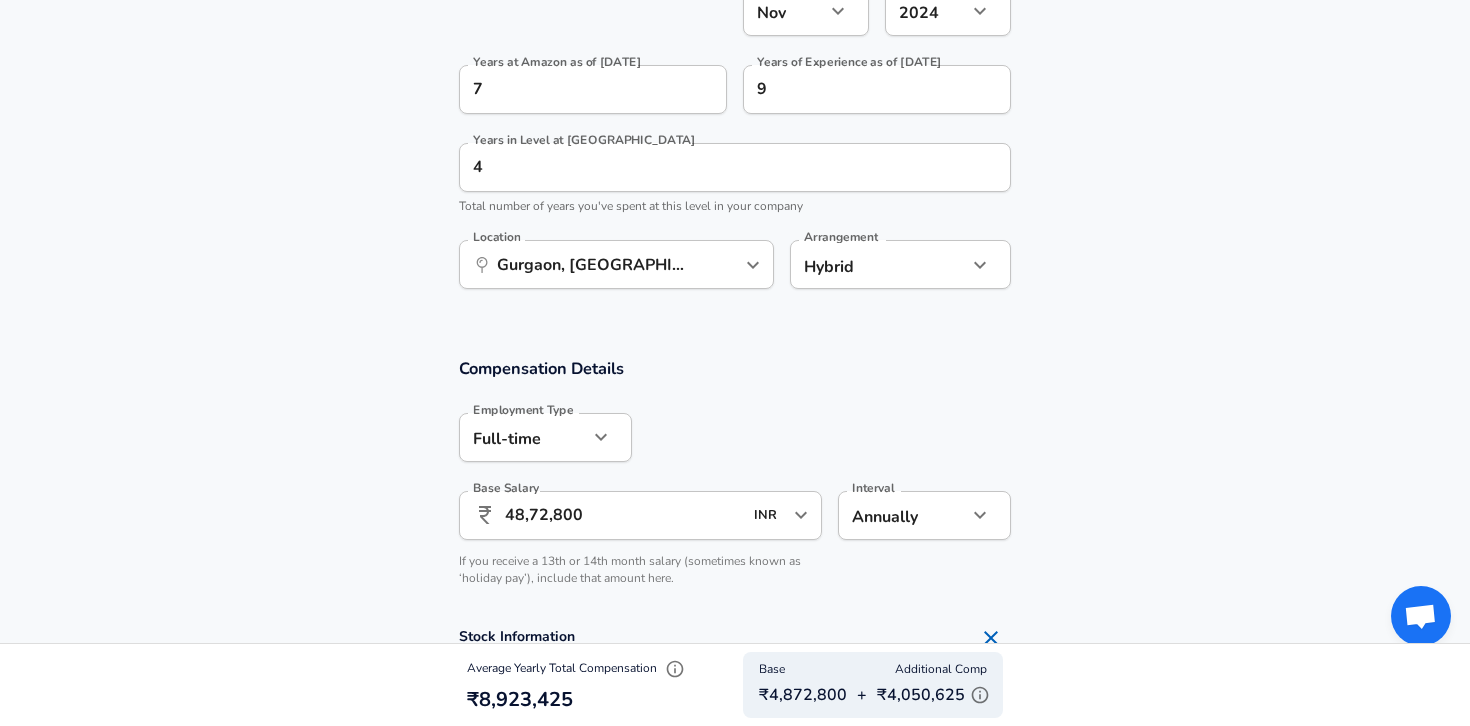 click on "Compensation Details" at bounding box center (735, 368) 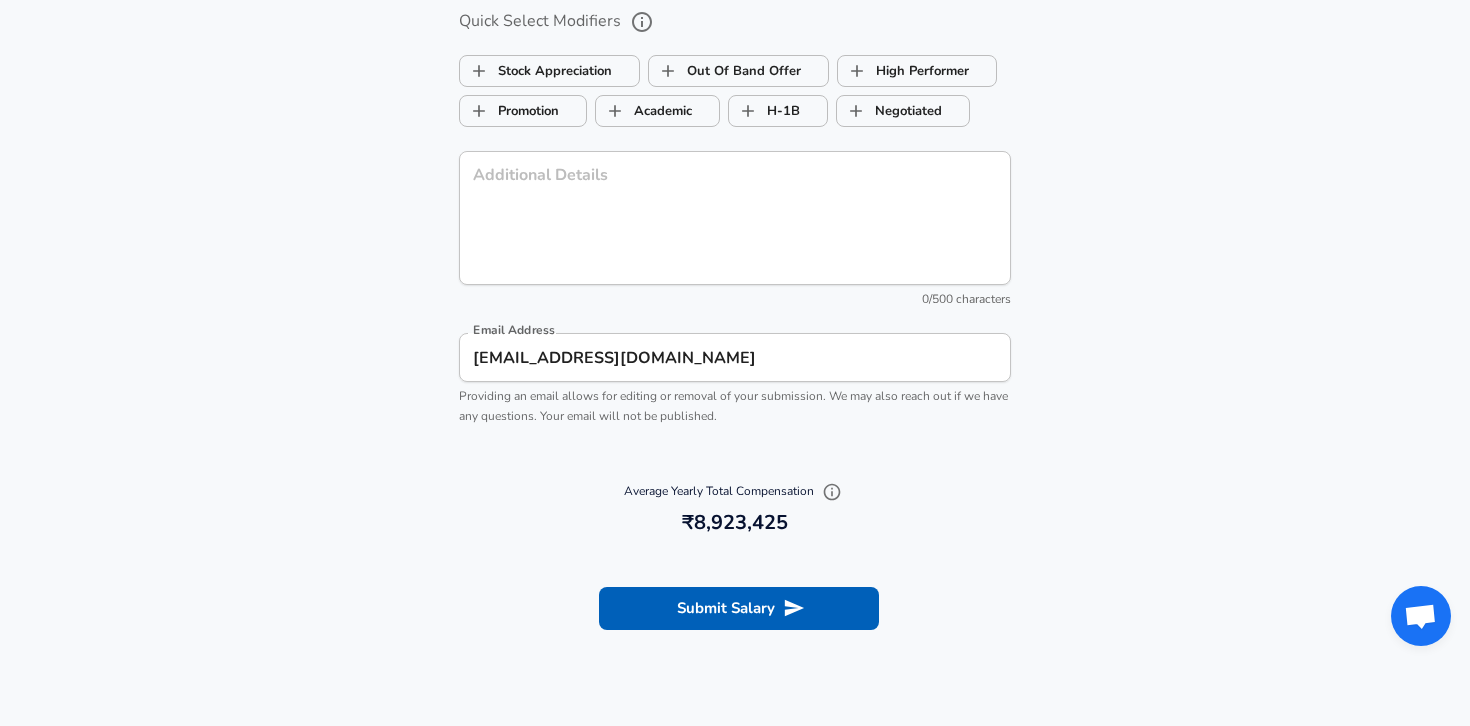 scroll, scrollTop: 2283, scrollLeft: 0, axis: vertical 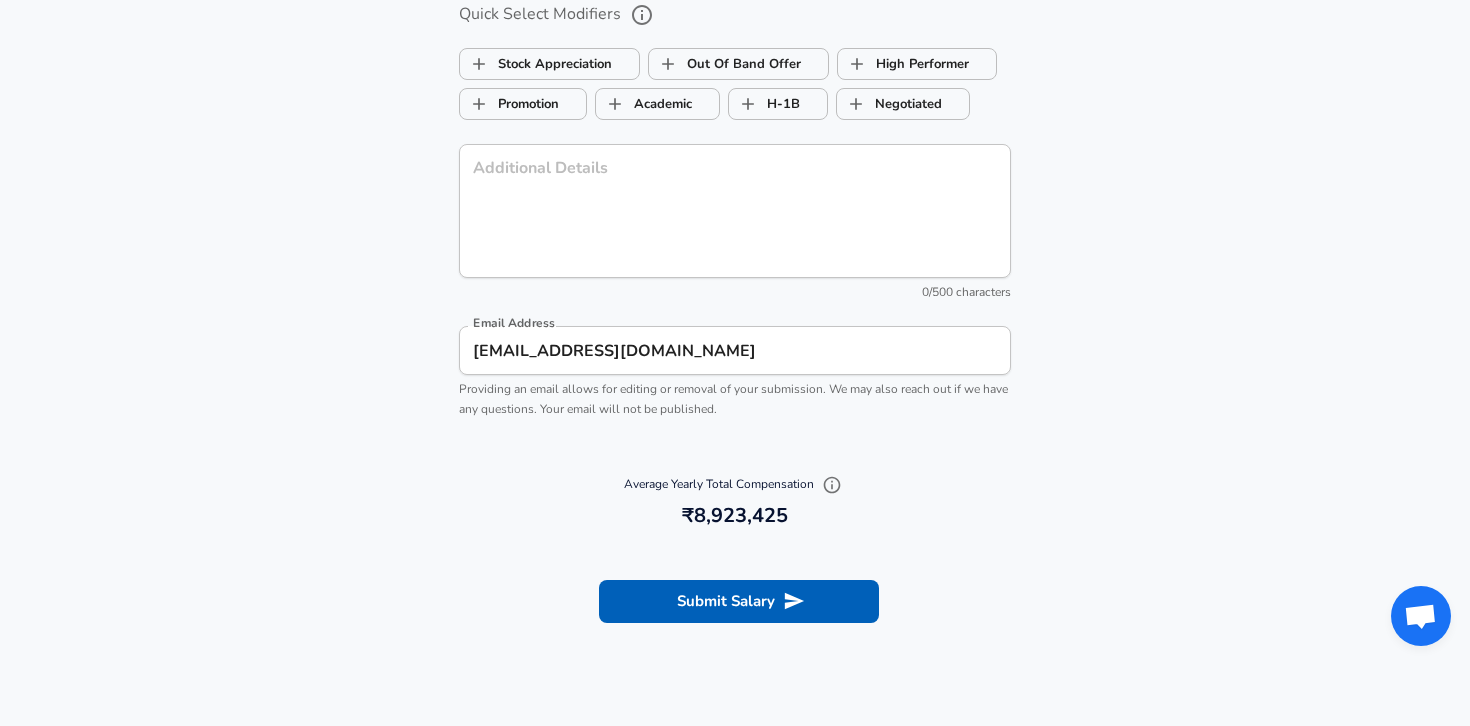 click on "[EMAIL_ADDRESS][DOMAIN_NAME]" at bounding box center (735, 350) 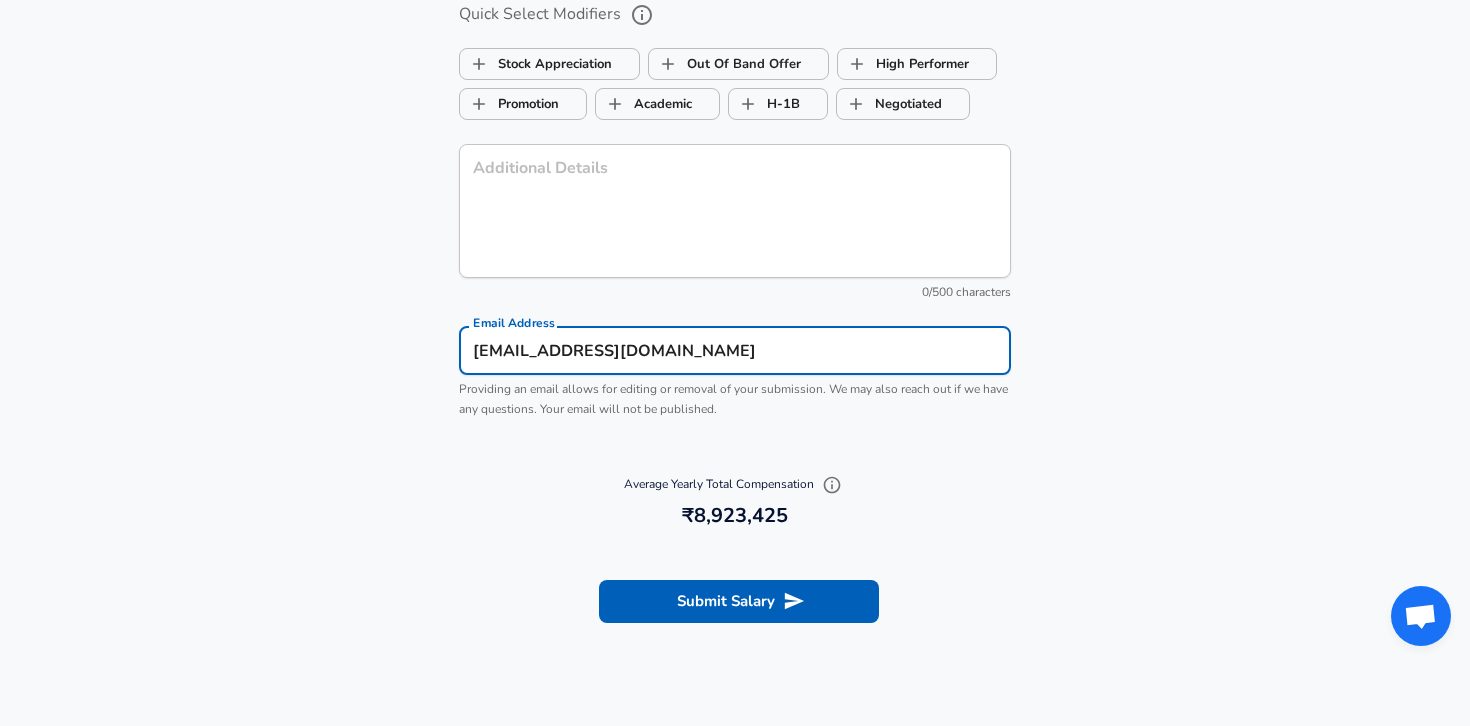 click on "[EMAIL_ADDRESS][DOMAIN_NAME]" at bounding box center [735, 350] 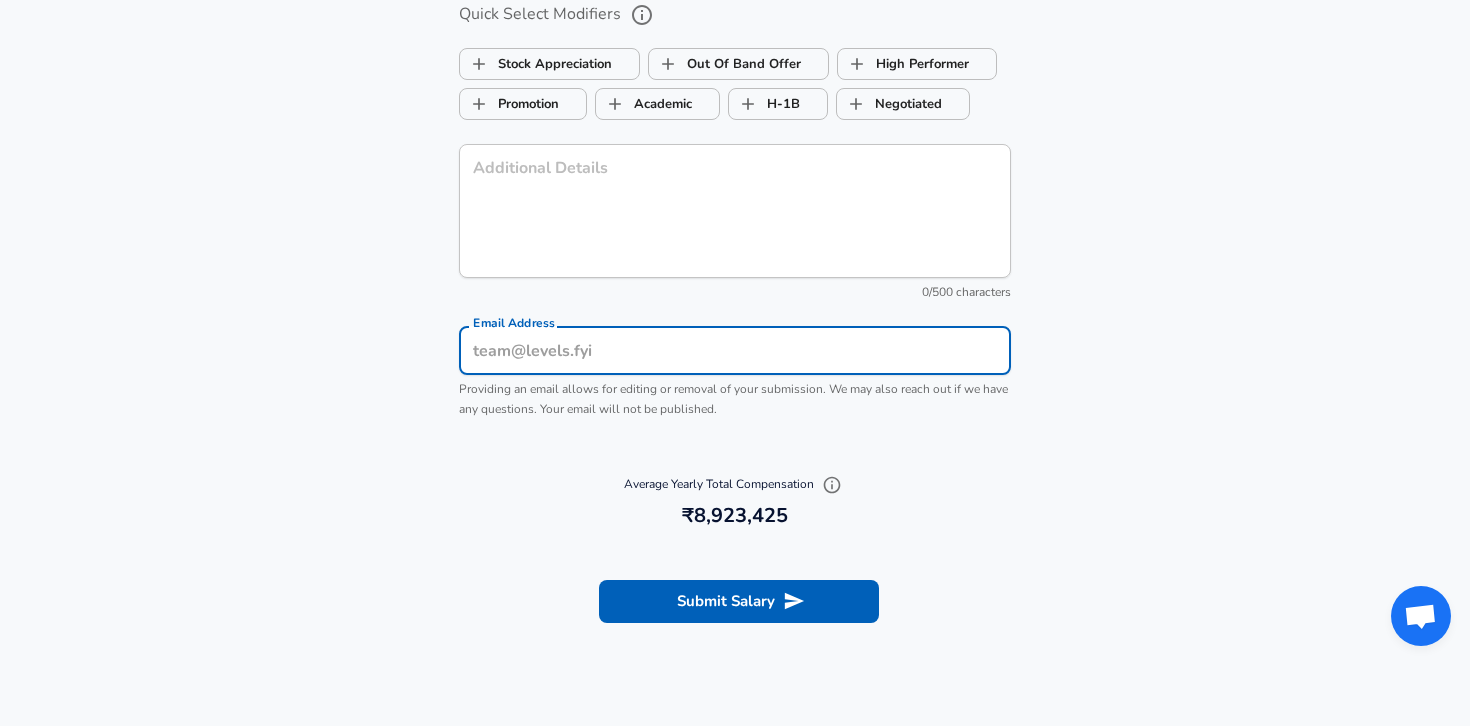 type 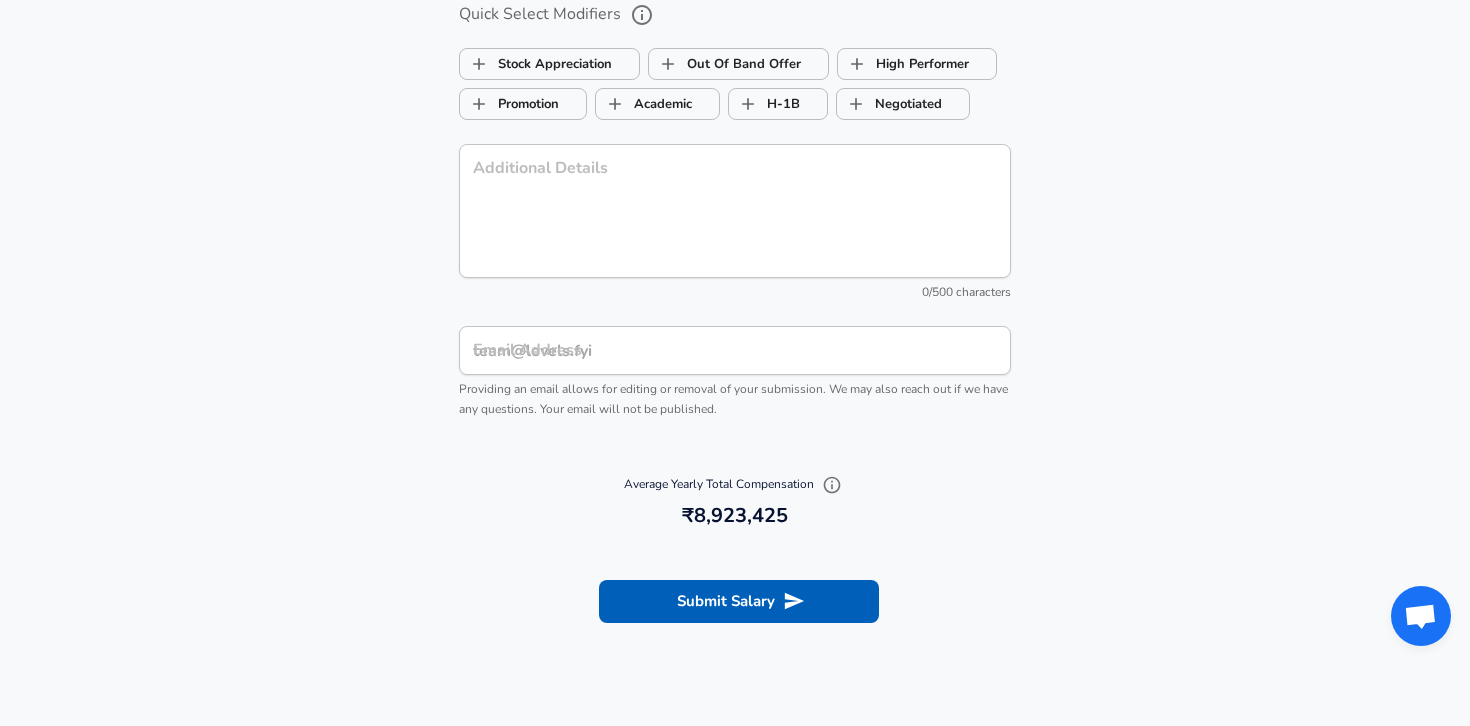 click on "8,923,425 ₹8,923,425" at bounding box center (735, 516) 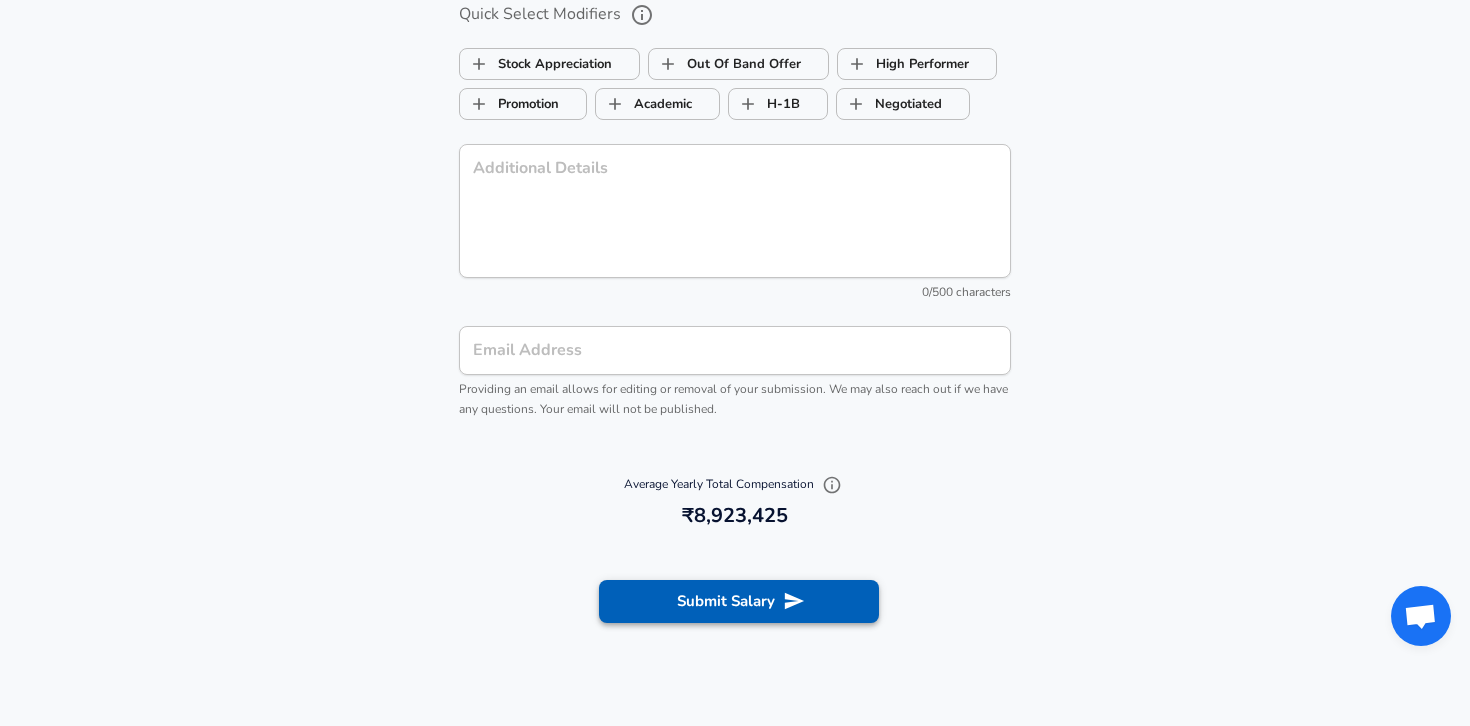 click on "Submit Salary" at bounding box center [739, 601] 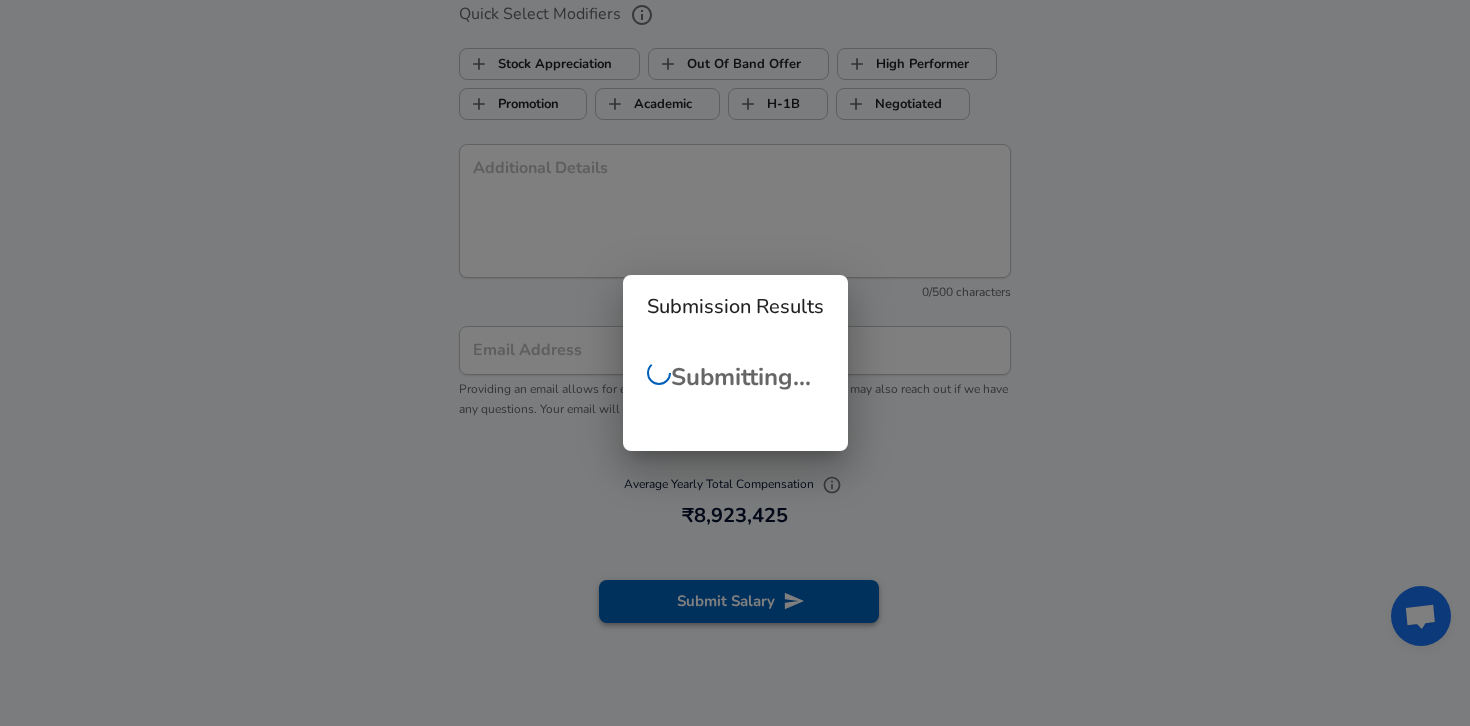 checkbox on "false" 